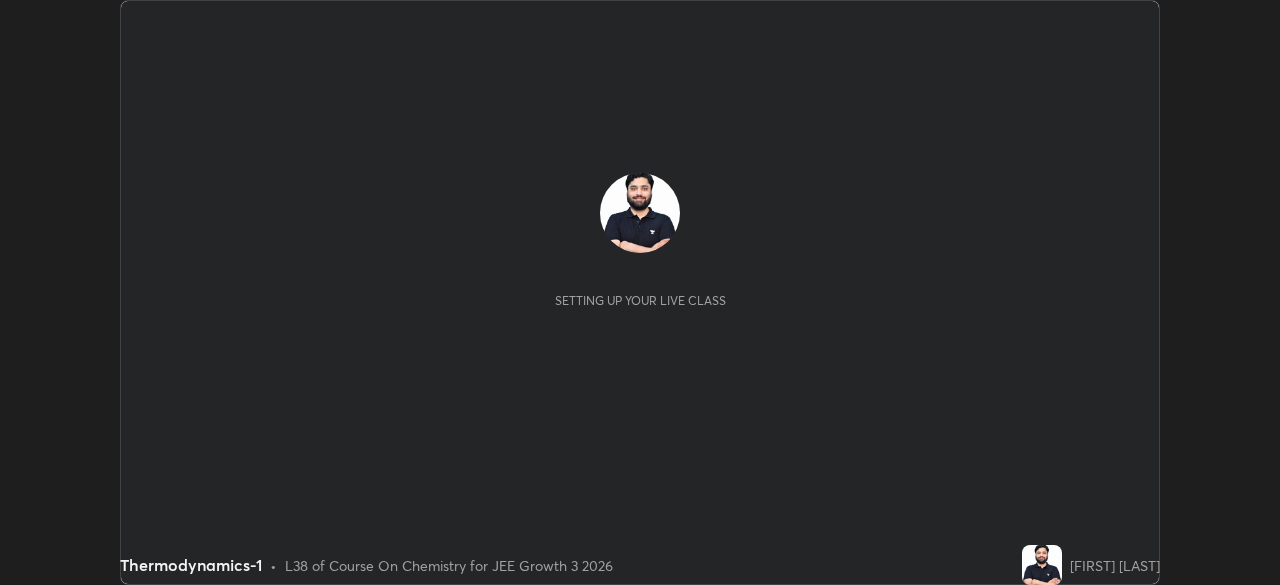 scroll, scrollTop: 0, scrollLeft: 0, axis: both 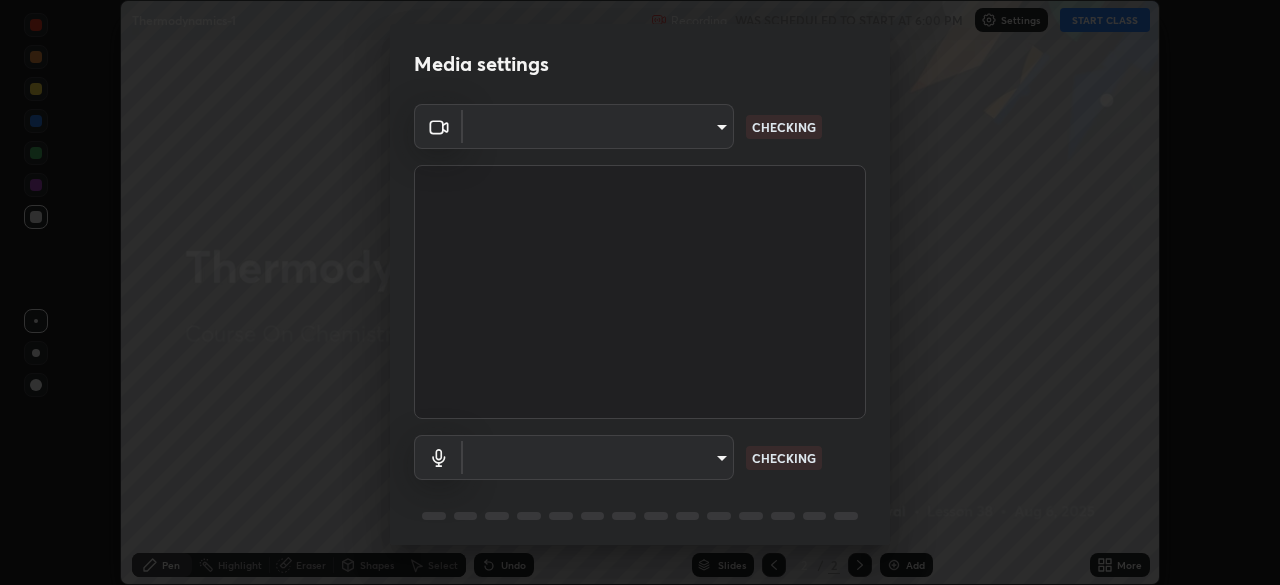 type on "d8da04792d8d419c00ebc7b8039bcda09c48d1cec471963f7d160d07b4585662" 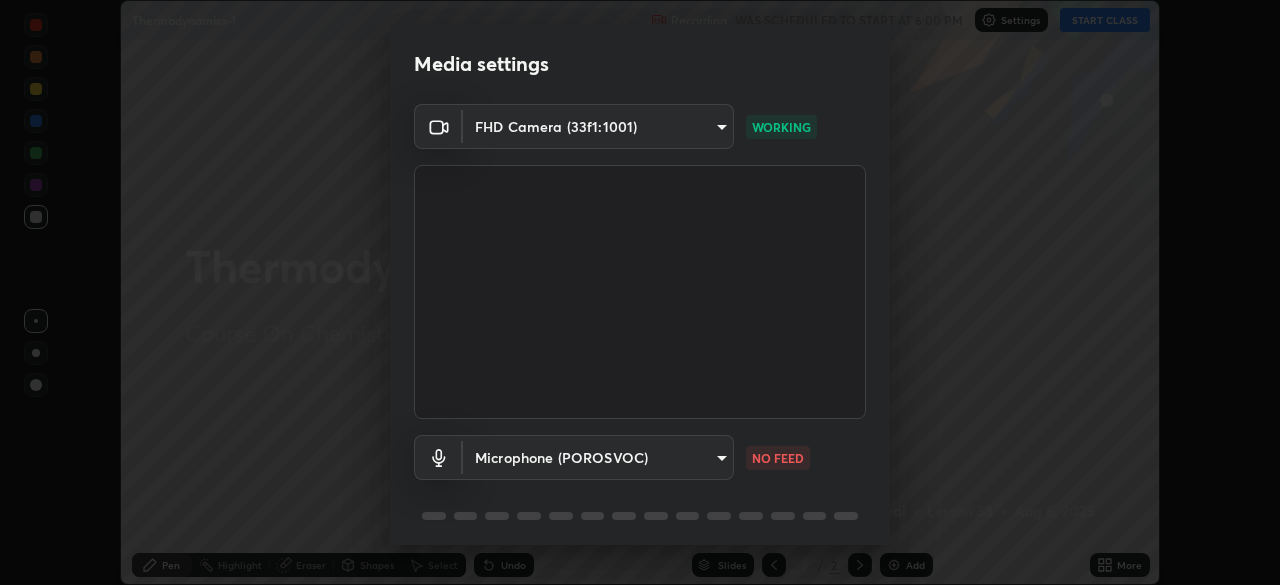 click on "Erase all Thermodynamics-1 Recording WAS SCHEDULED TO START AT  6:00 PM Settings START CLASS Setting up your live class Thermodynamics-1 • L38 of Course On Chemistry for JEE Growth 3 2026 [FIRST] [LAST] Pen Highlight Eraser Shapes Select Undo Slides 2 / 2 Add More No doubts shared Encourage your learners to ask a doubt for better clarity Report an issue Reason for reporting Buffering Chat not working Audio - Video sync issue Educator video quality low ​ Attach an image Report Media settings FHD Camera (33f1:1001) d8da04792d8d419c00ebc7b8039bcda09c48d1cec471963f7d160d07b4585662 WORKING Microphone (POROSVOC) b359f851646275c32ad667f348e345a00e0791498d72203aa7976648ffc64861 NO FEED 1 / 5 Next" at bounding box center (640, 292) 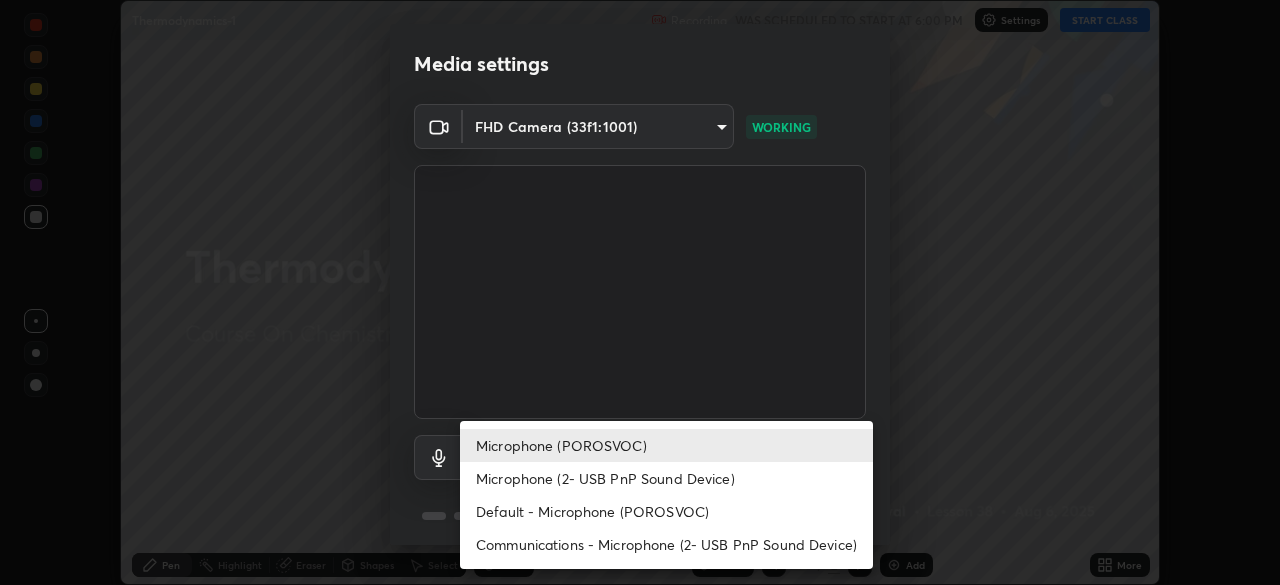 click on "Communications - Microphone (2- USB PnP Sound Device)" at bounding box center [666, 544] 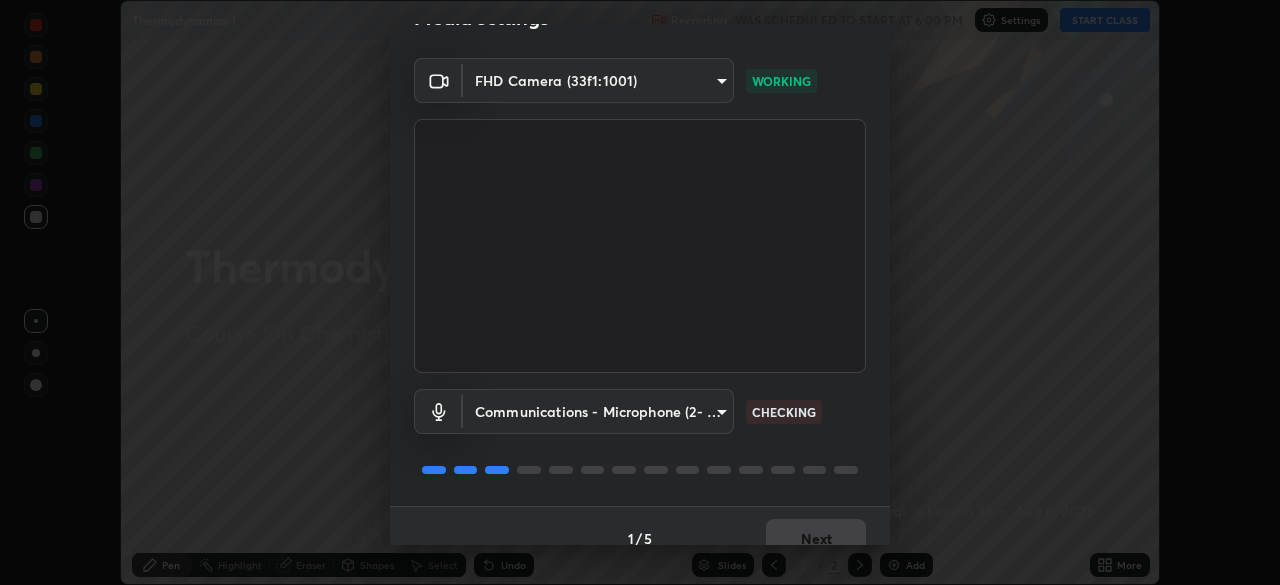 scroll, scrollTop: 71, scrollLeft: 0, axis: vertical 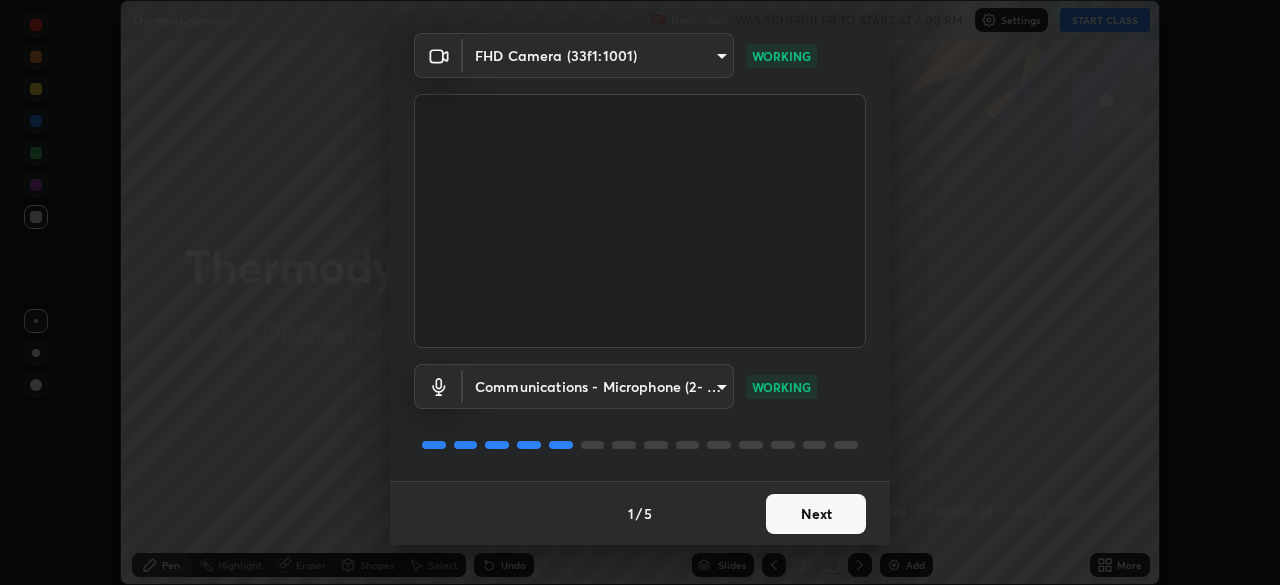 click on "Next" at bounding box center (816, 514) 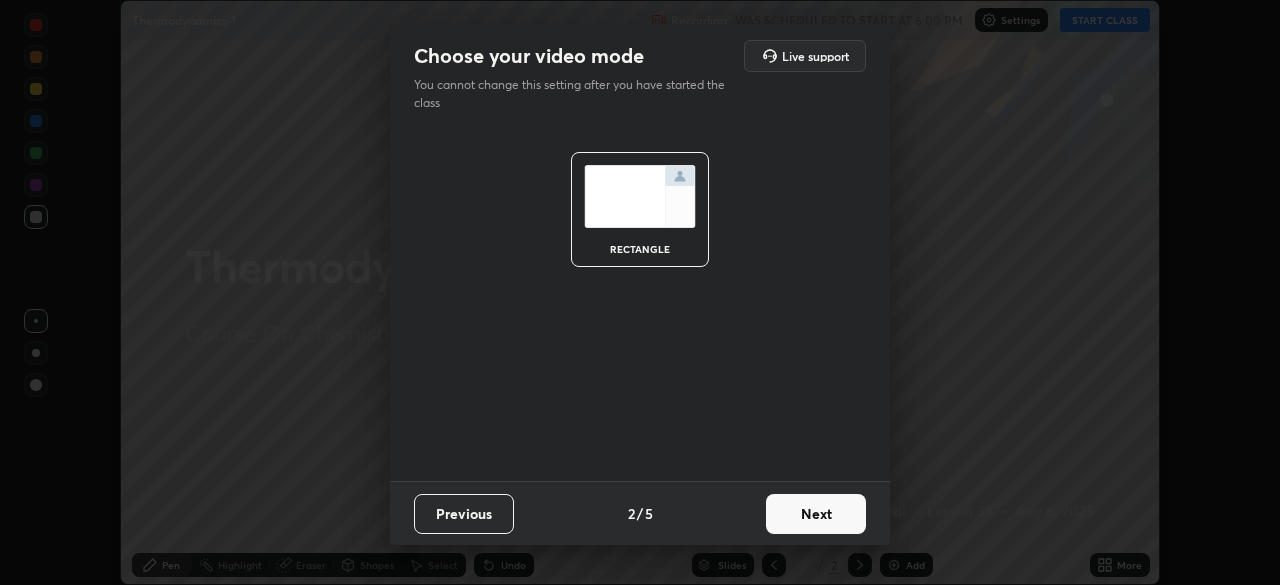 scroll, scrollTop: 0, scrollLeft: 0, axis: both 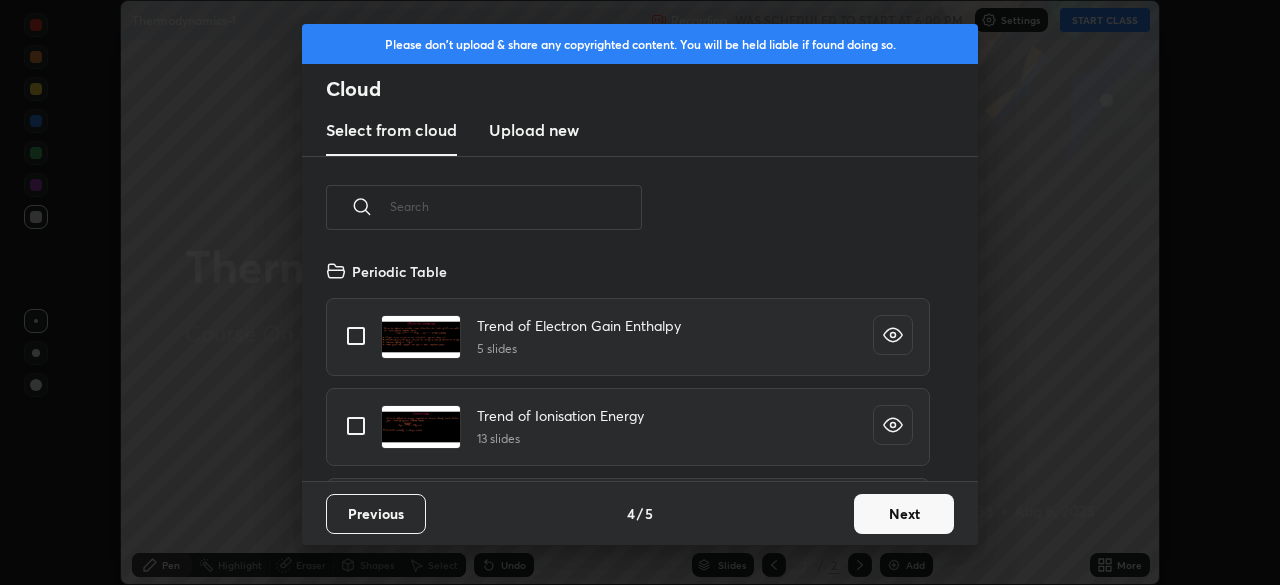 click on "Next" at bounding box center [904, 514] 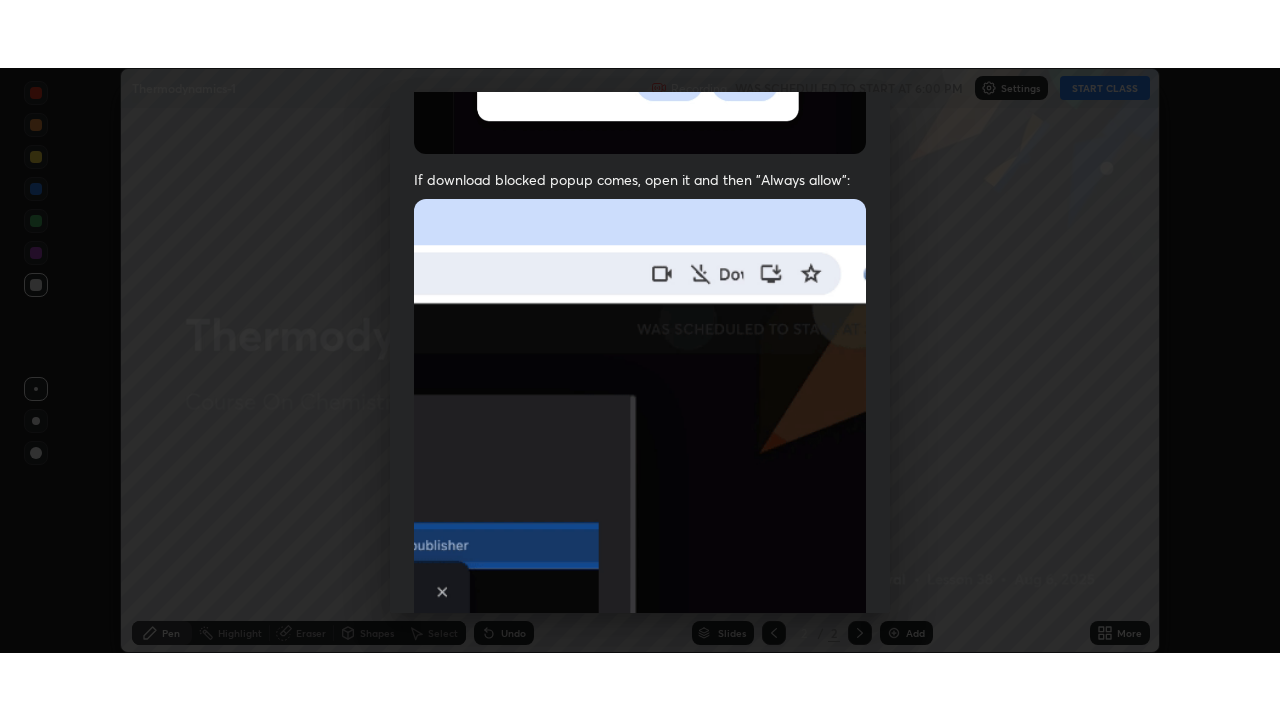 scroll, scrollTop: 479, scrollLeft: 0, axis: vertical 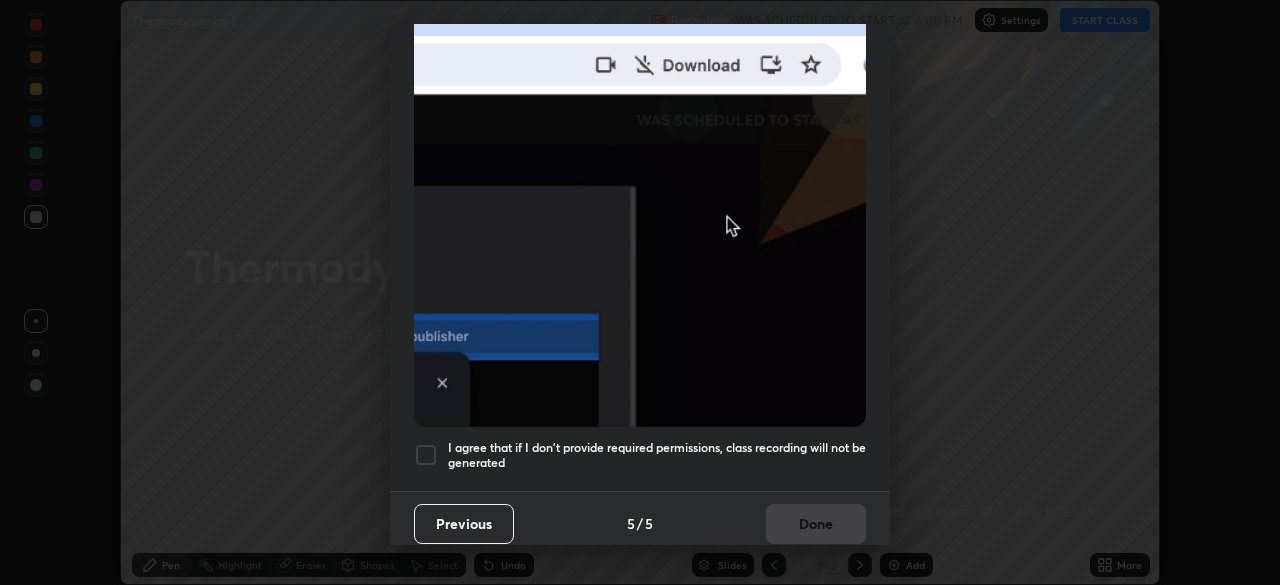 click on "I agree that if I don't provide required permissions, class recording will not be generated" at bounding box center [657, 455] 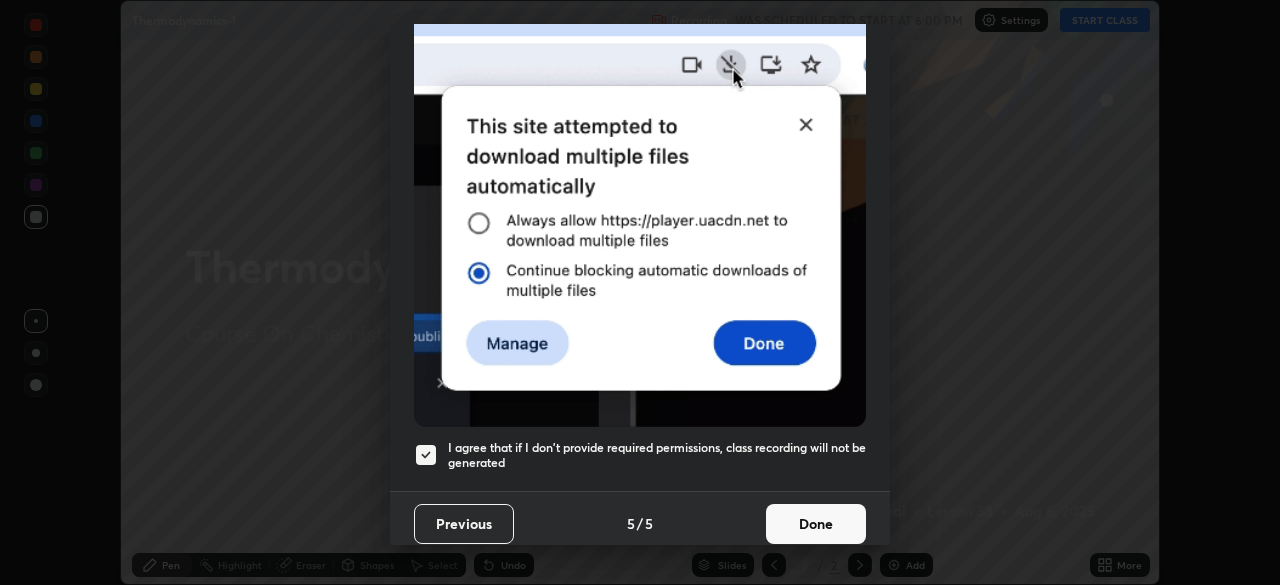 click on "Done" at bounding box center [816, 524] 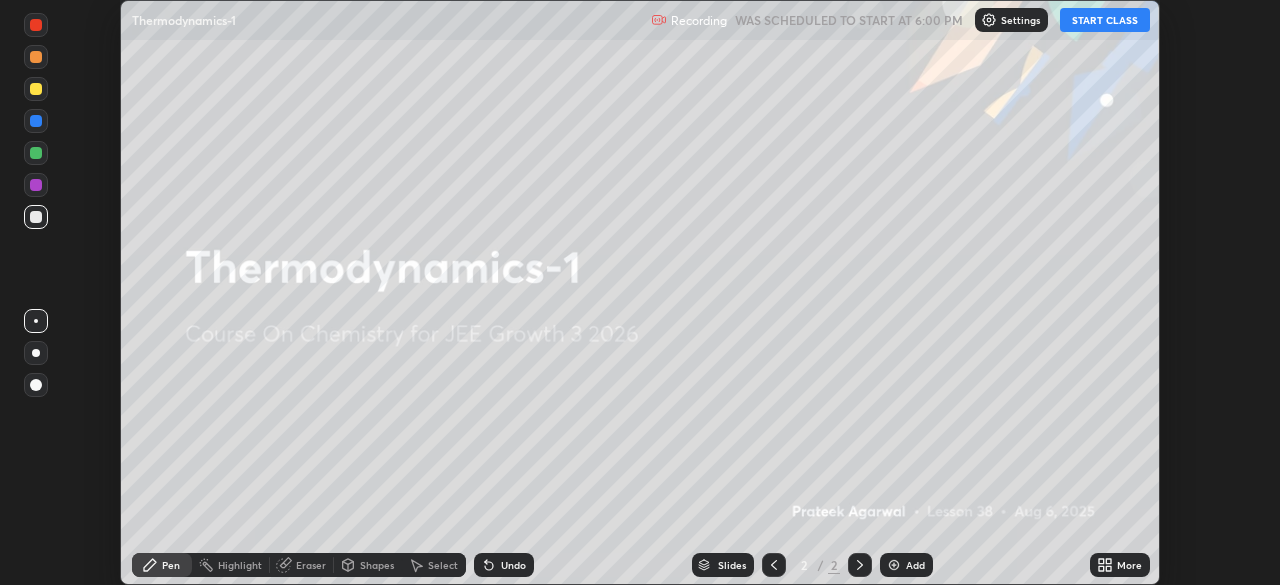 click on "START CLASS" at bounding box center (1105, 20) 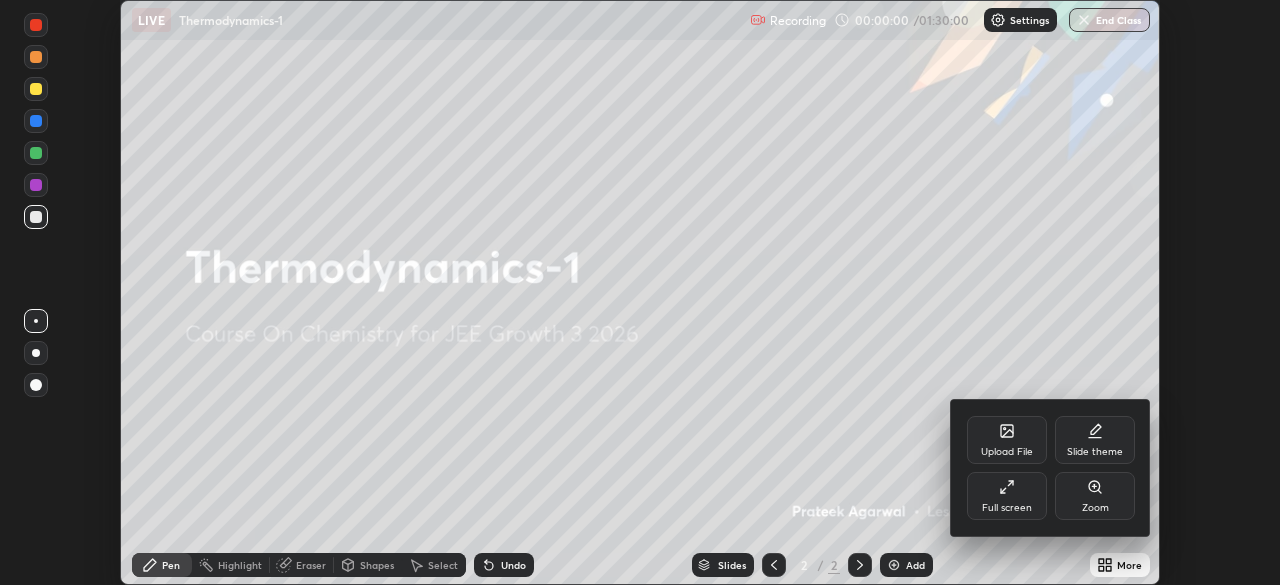 click on "Full screen" at bounding box center (1007, 496) 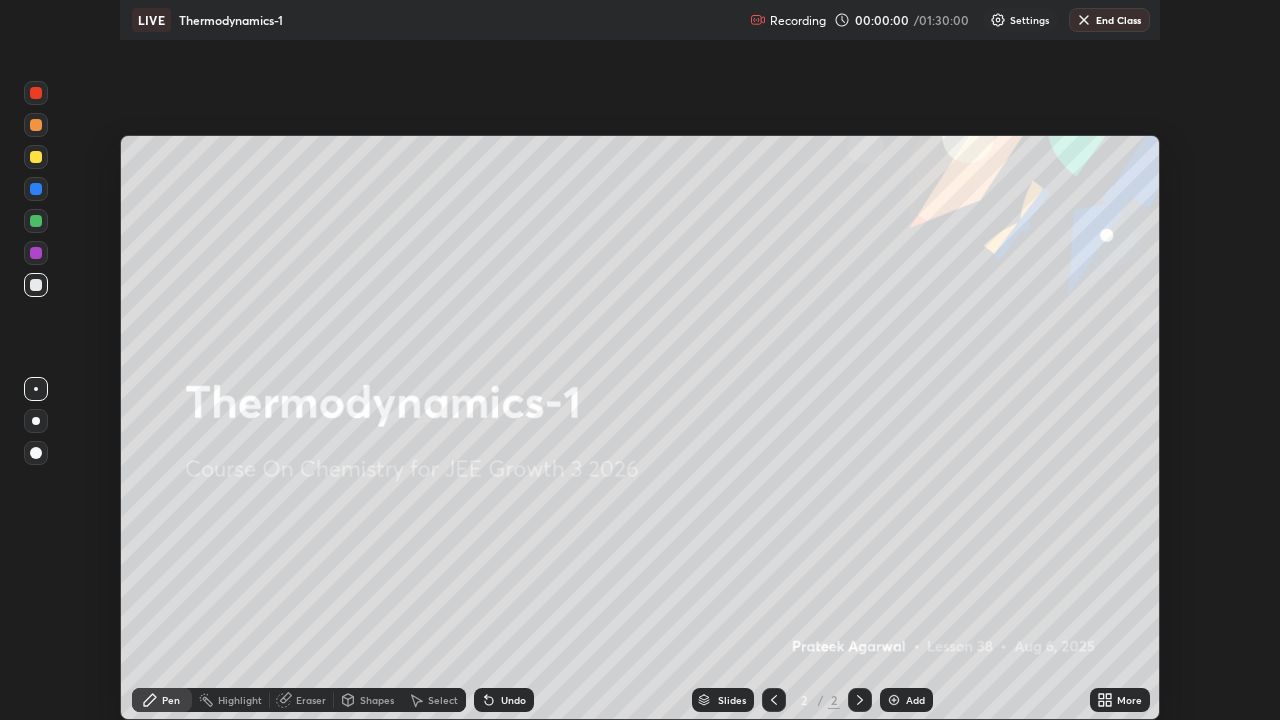 scroll, scrollTop: 99280, scrollLeft: 98720, axis: both 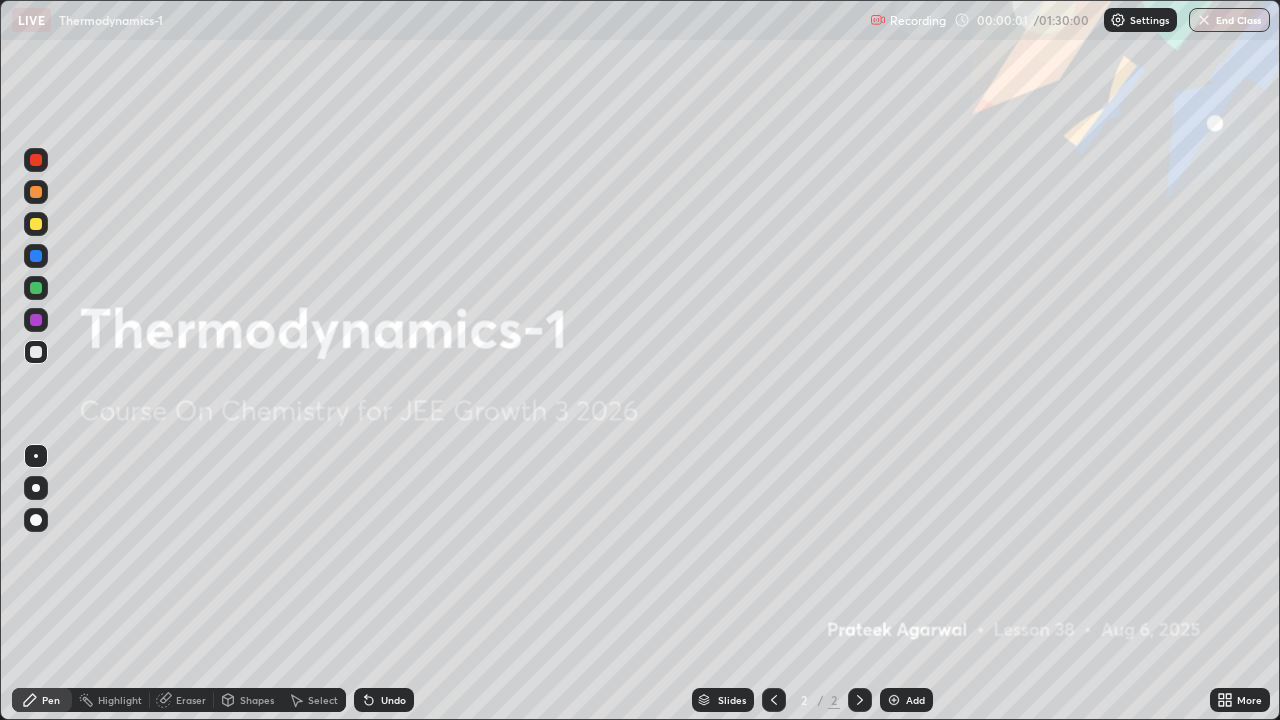 click on "Add" at bounding box center [906, 700] 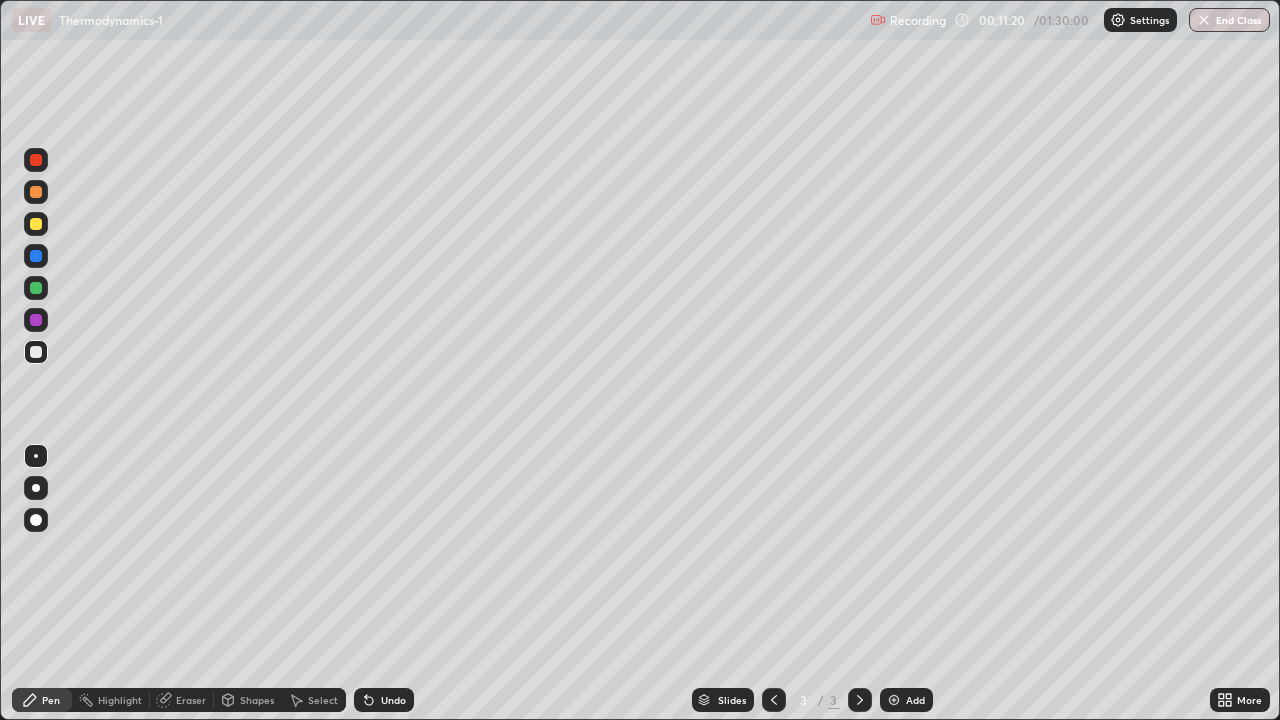click on "Undo" at bounding box center [384, 700] 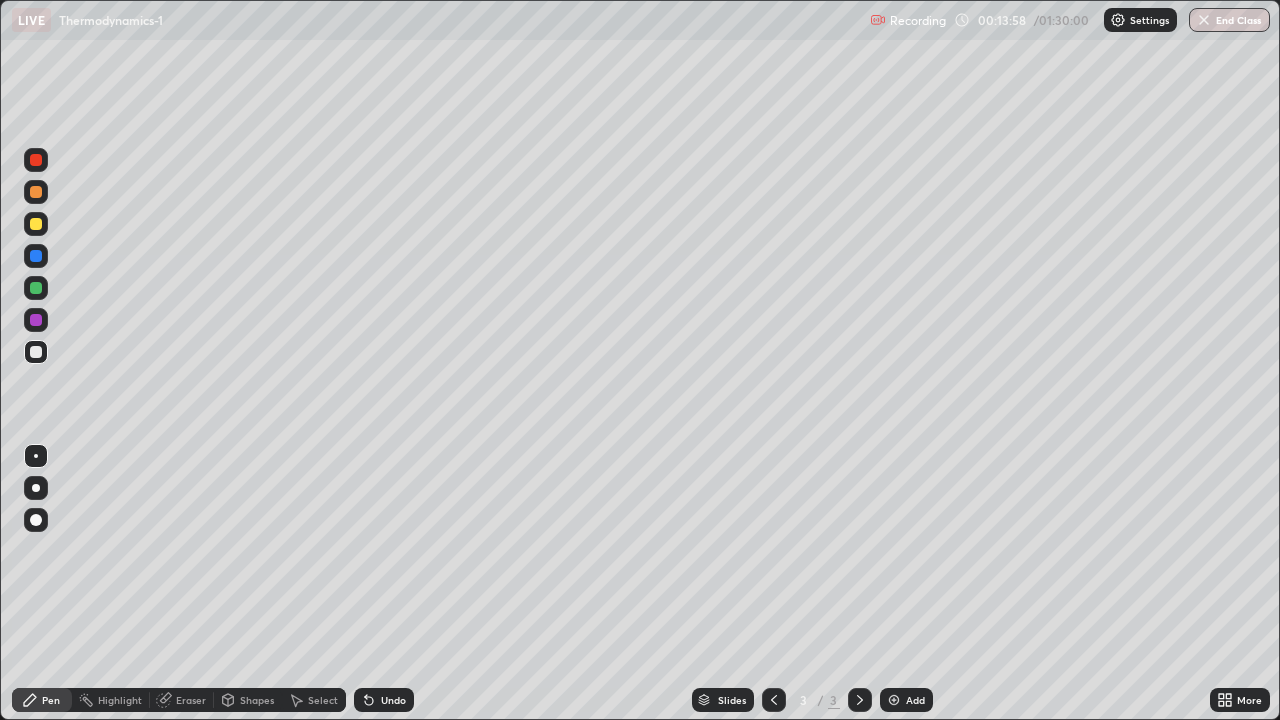 click on "Undo" at bounding box center (384, 700) 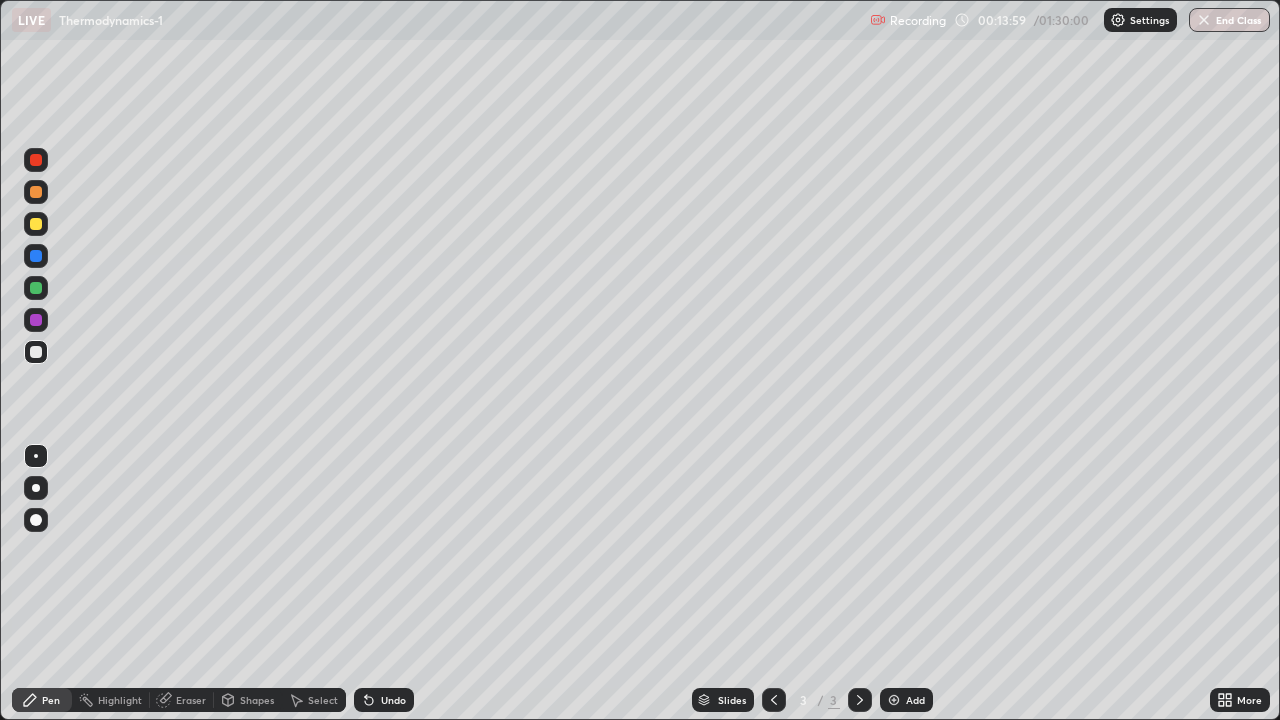 click on "Undo" at bounding box center (393, 700) 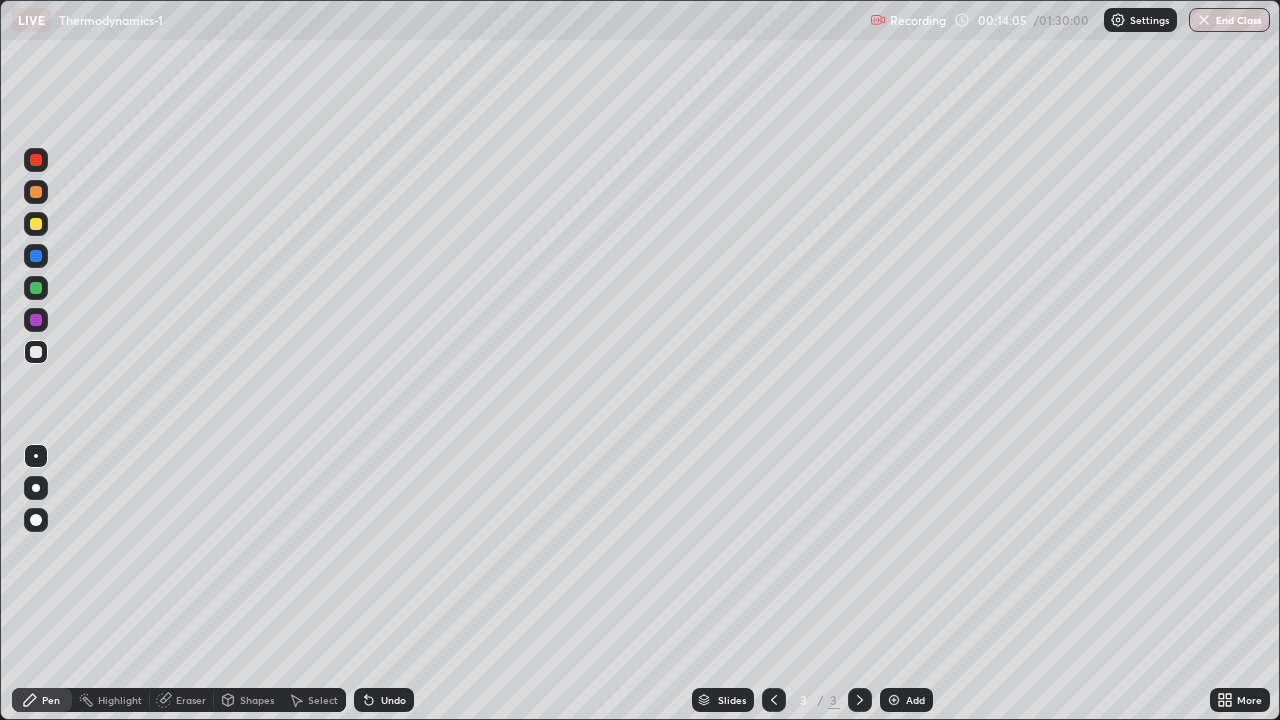 click on "Undo" at bounding box center (384, 700) 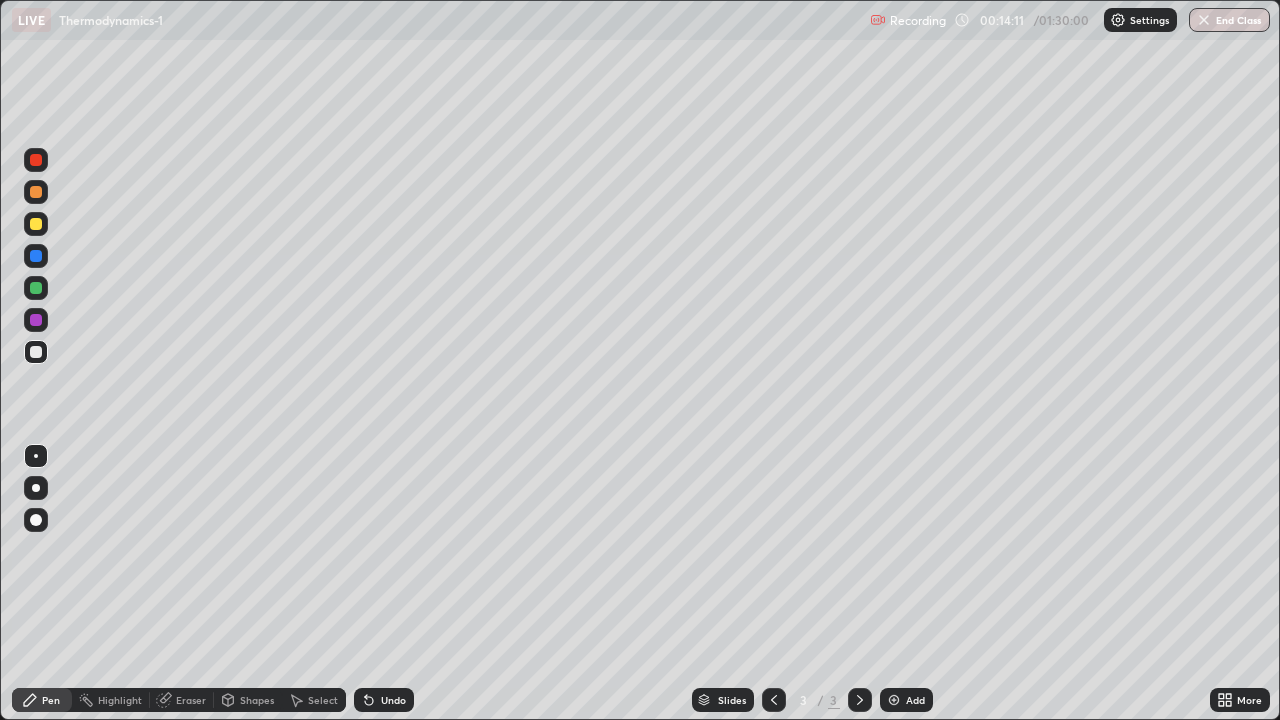 click on "Undo" at bounding box center [393, 700] 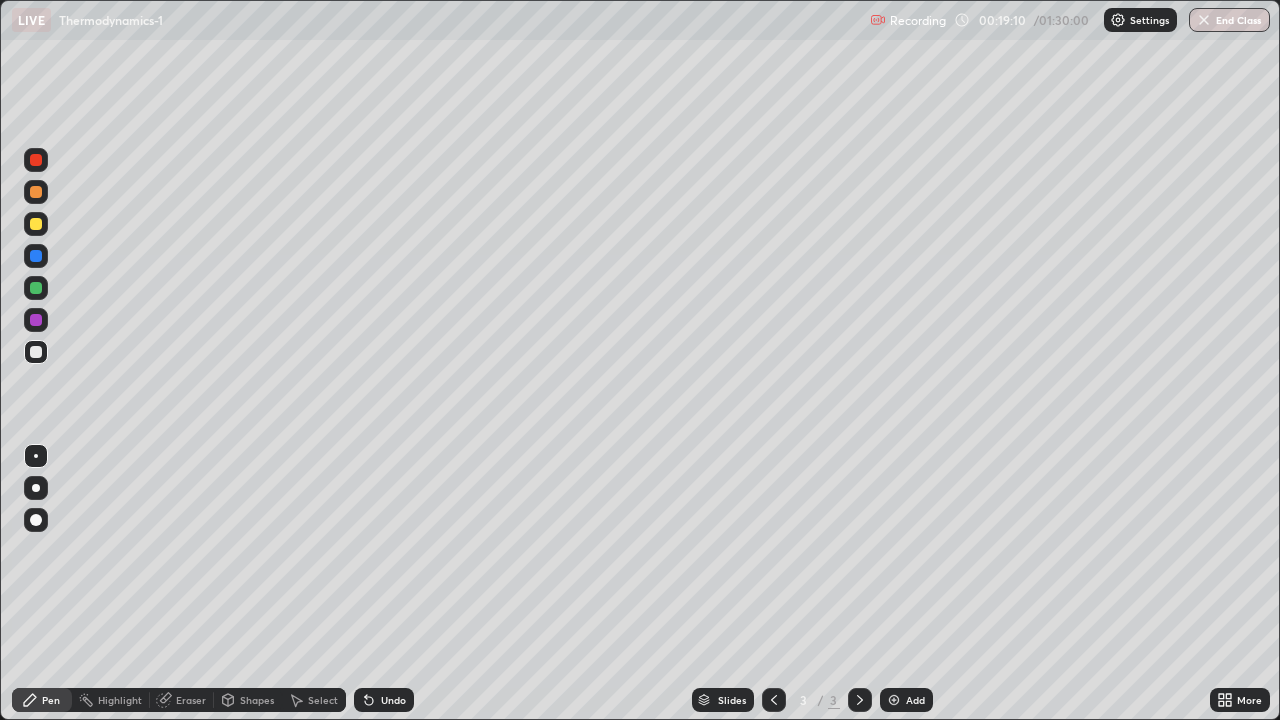 click at bounding box center (894, 700) 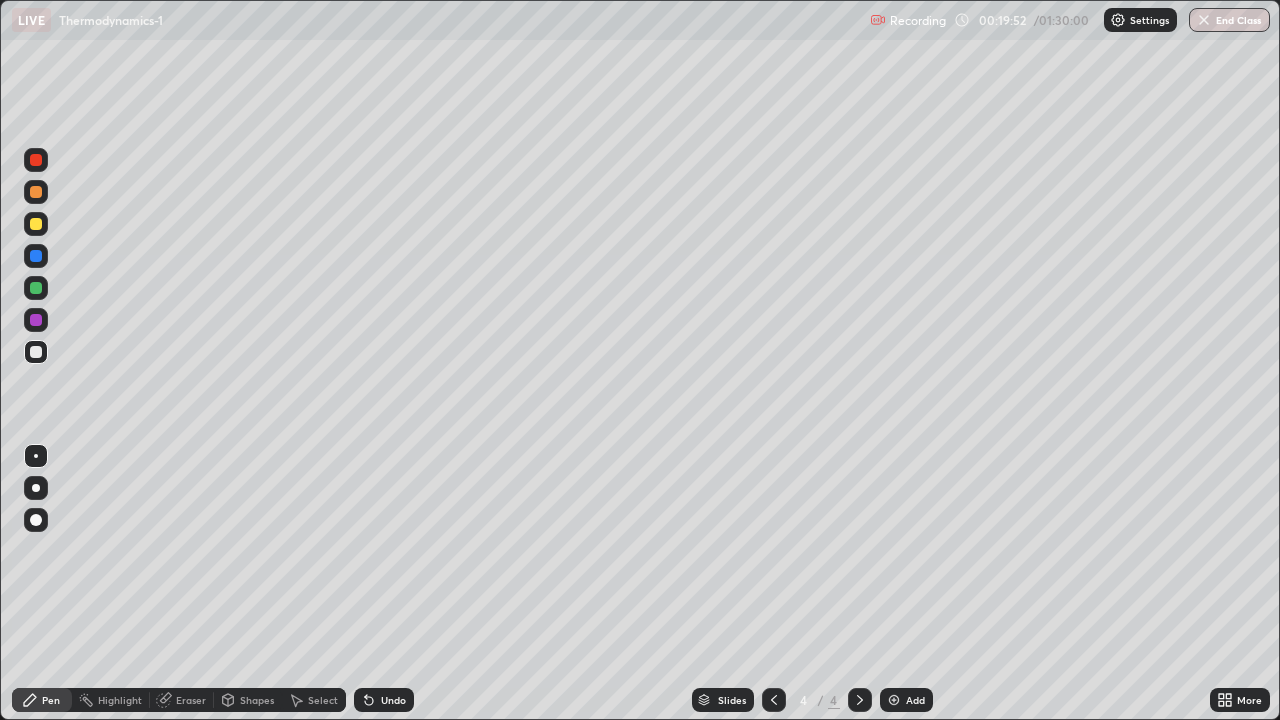 click on "Eraser" at bounding box center (182, 700) 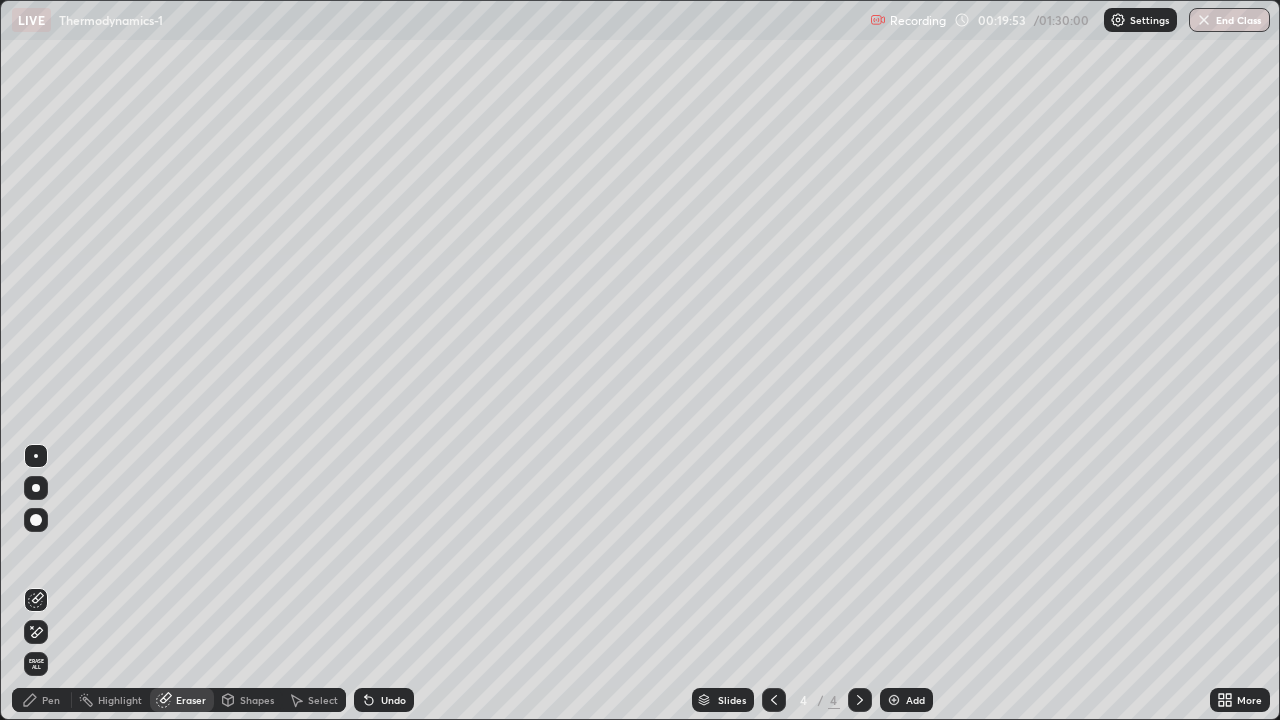 click 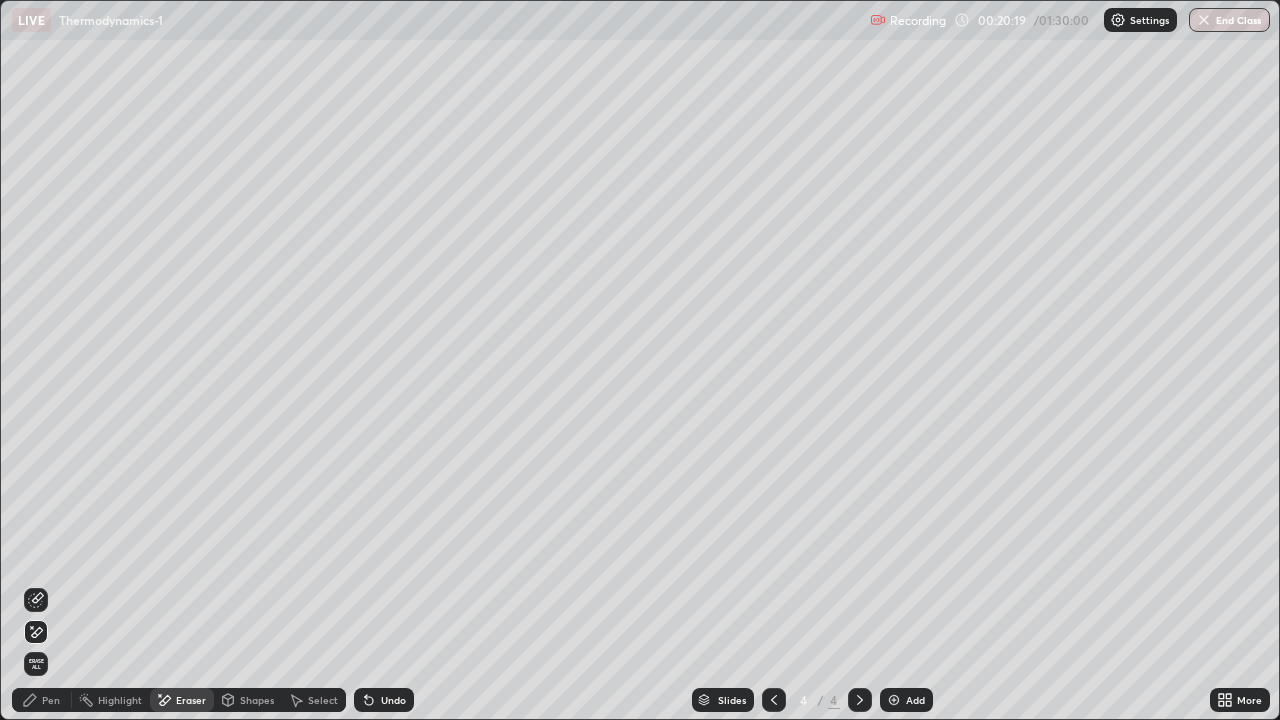 click on "Shapes" at bounding box center [248, 700] 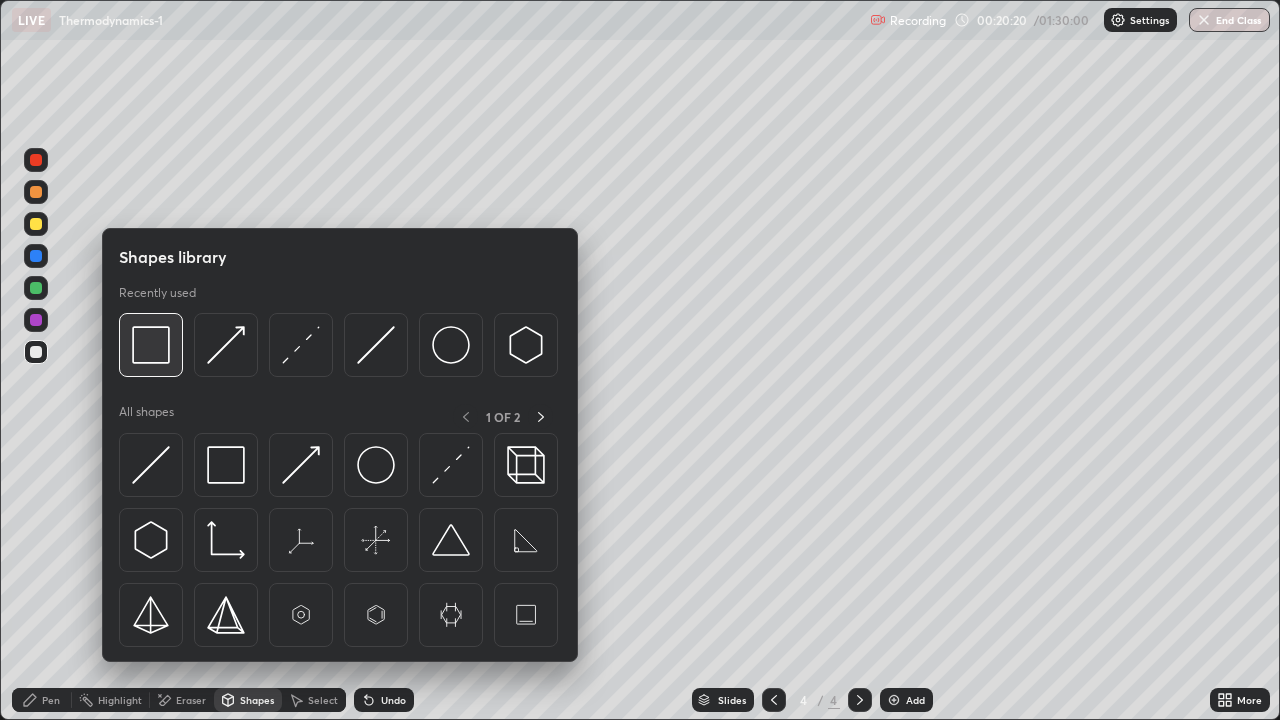 click at bounding box center [151, 345] 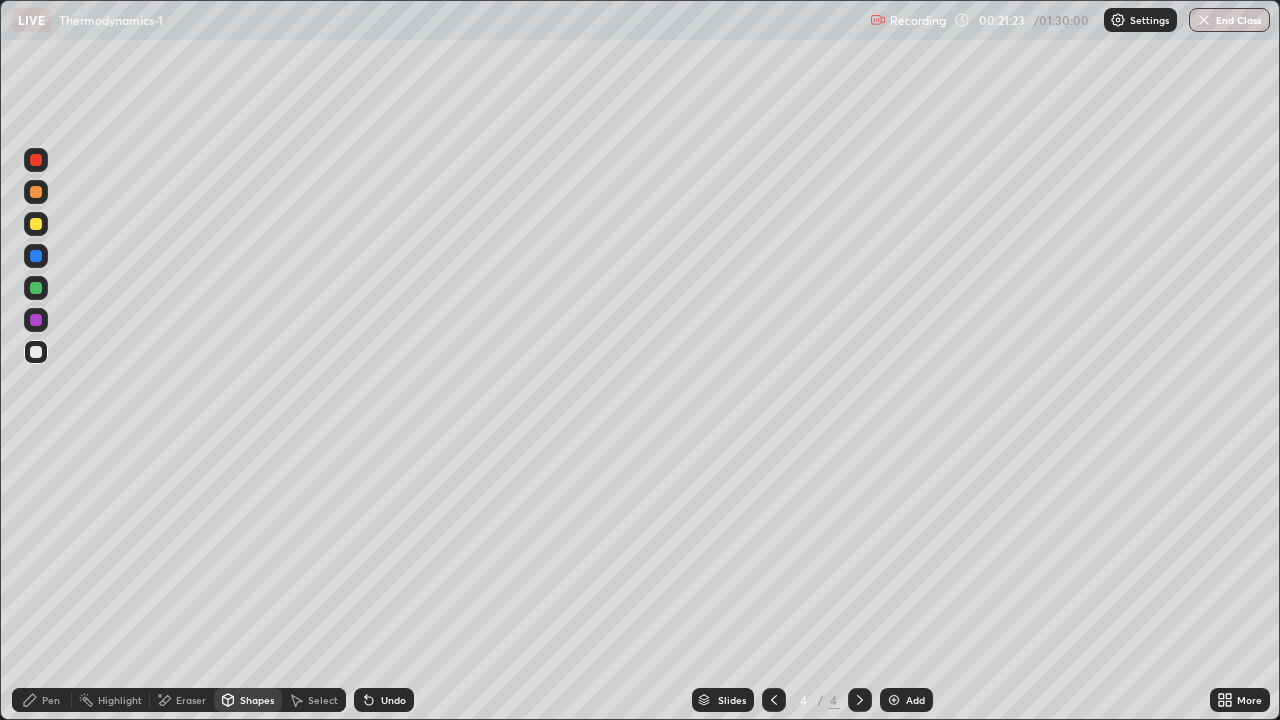 click on "Pen" at bounding box center (51, 700) 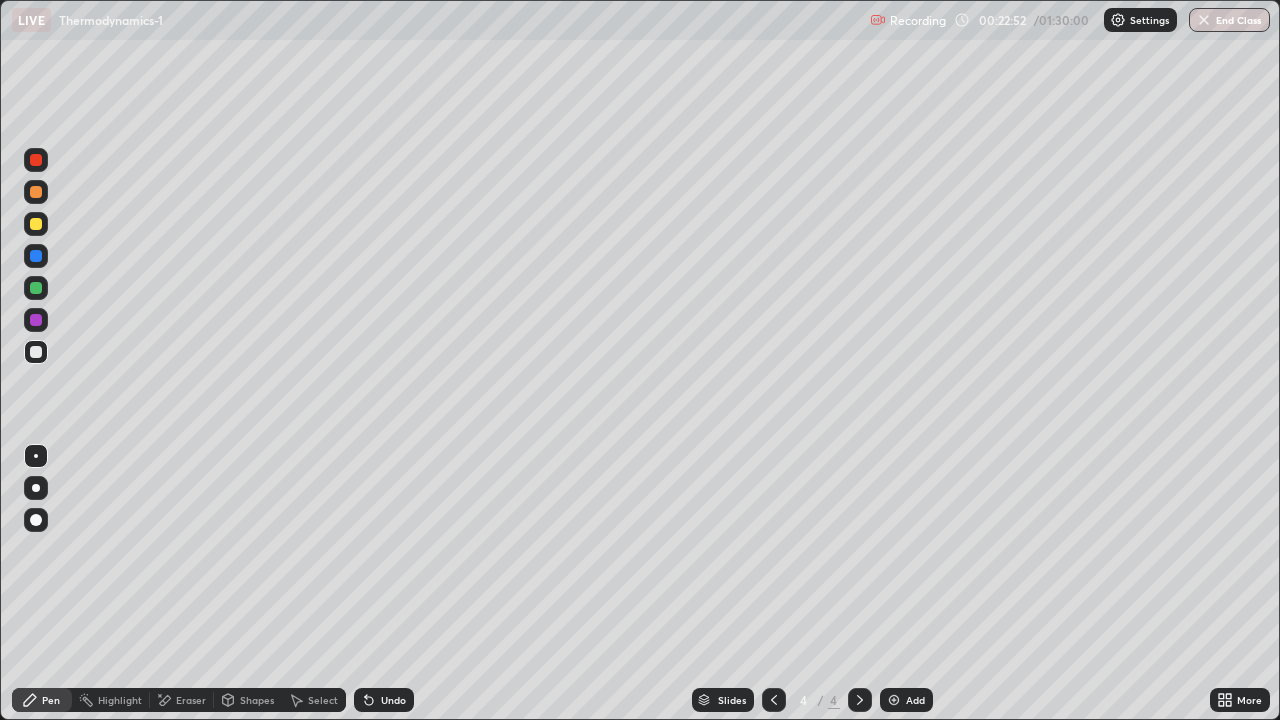 click on "Shapes" at bounding box center (257, 700) 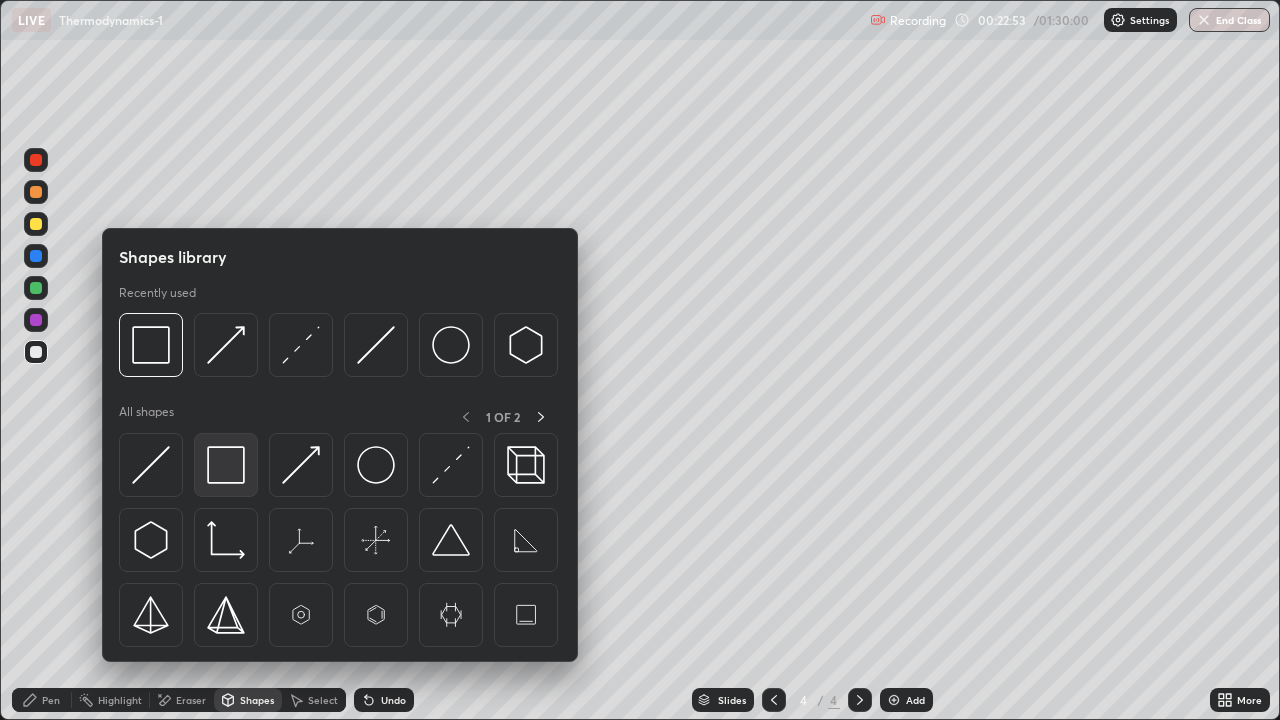 click at bounding box center (226, 465) 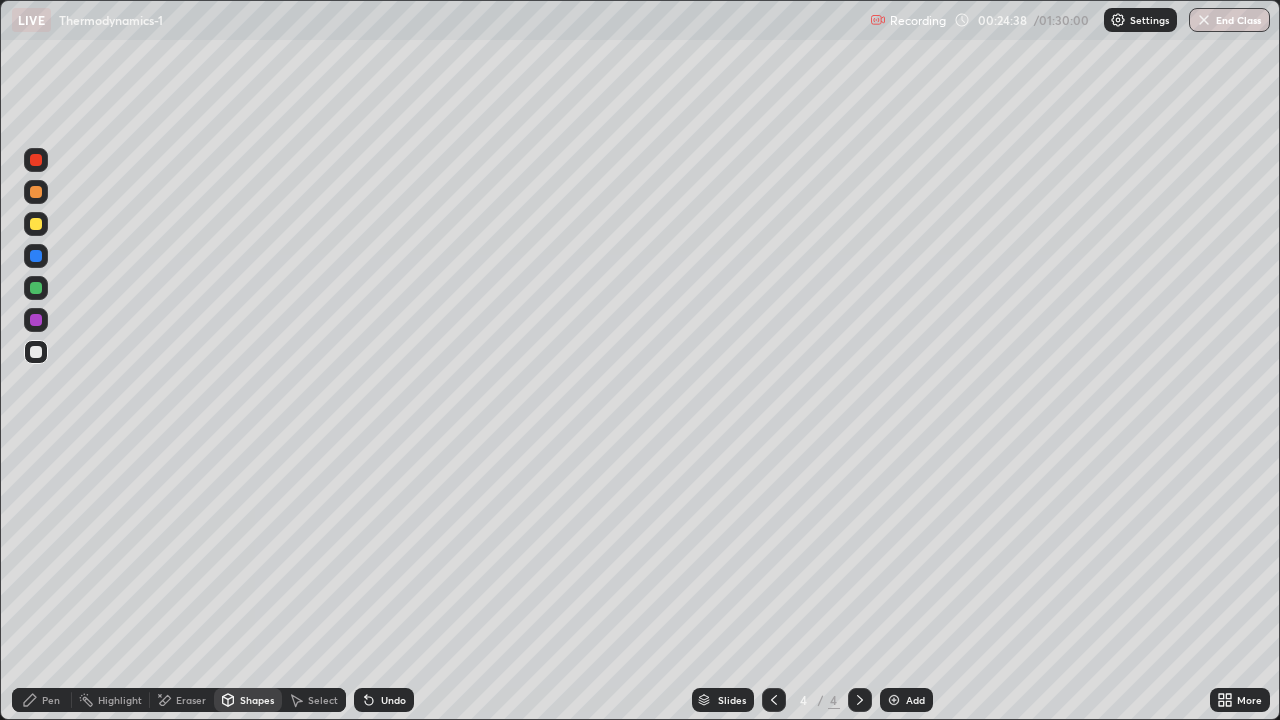 click on "Pen" at bounding box center (42, 700) 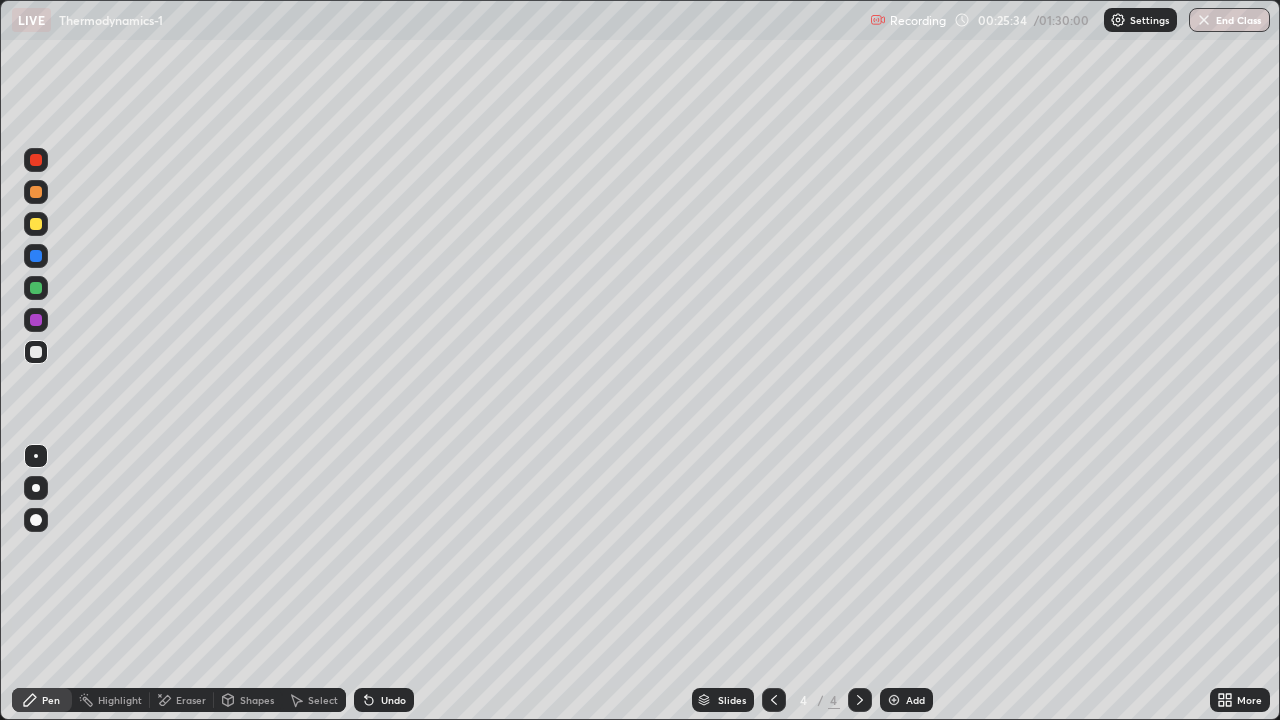 click on "Shapes" at bounding box center (248, 700) 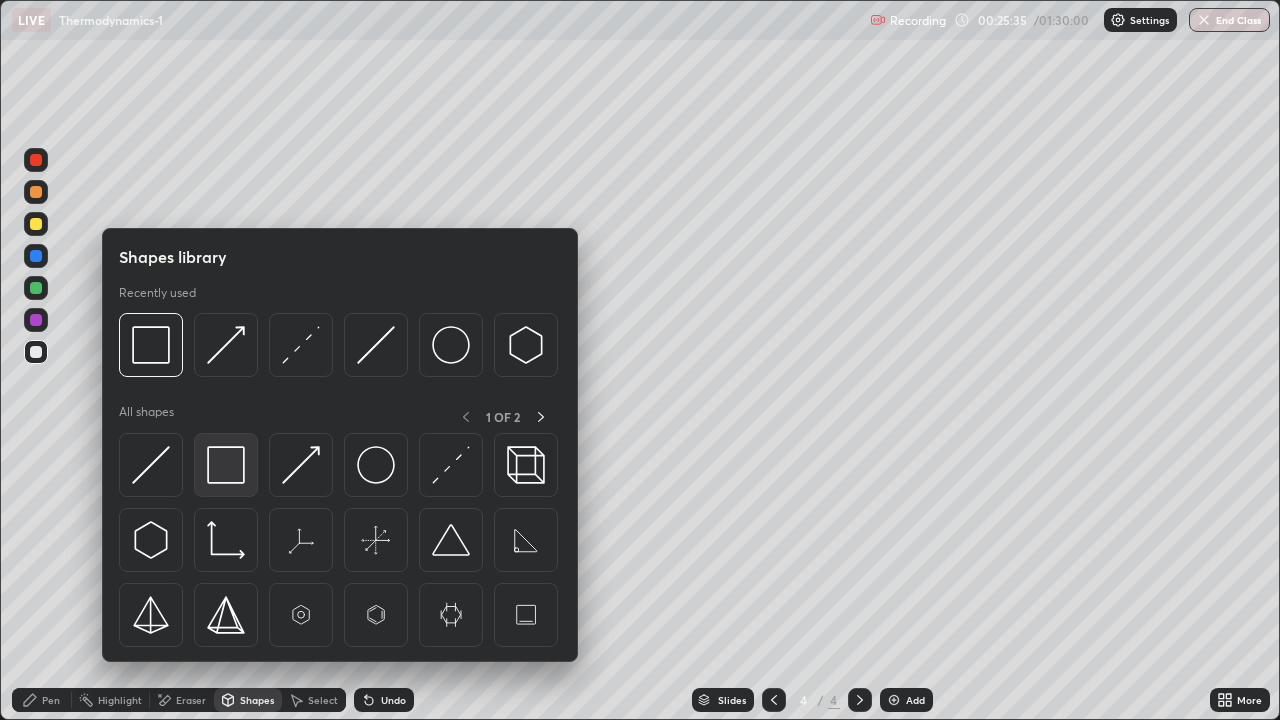 click at bounding box center (226, 465) 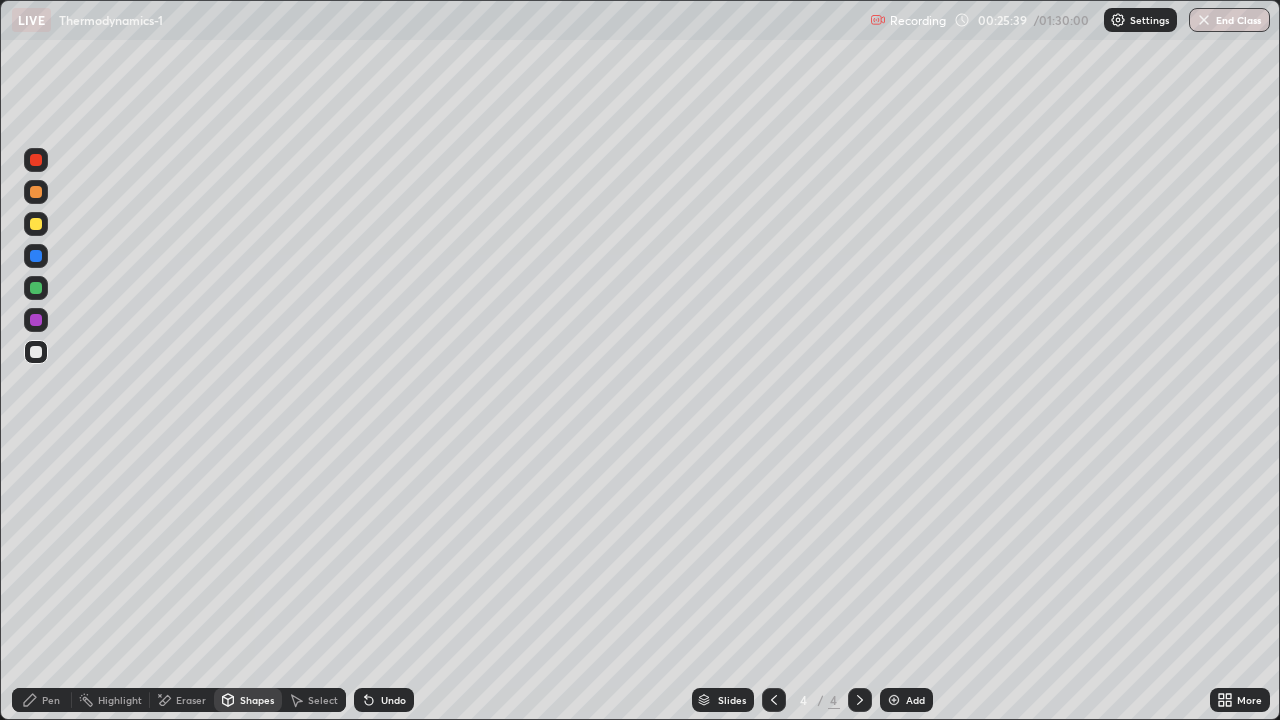 click on "Eraser" at bounding box center (191, 700) 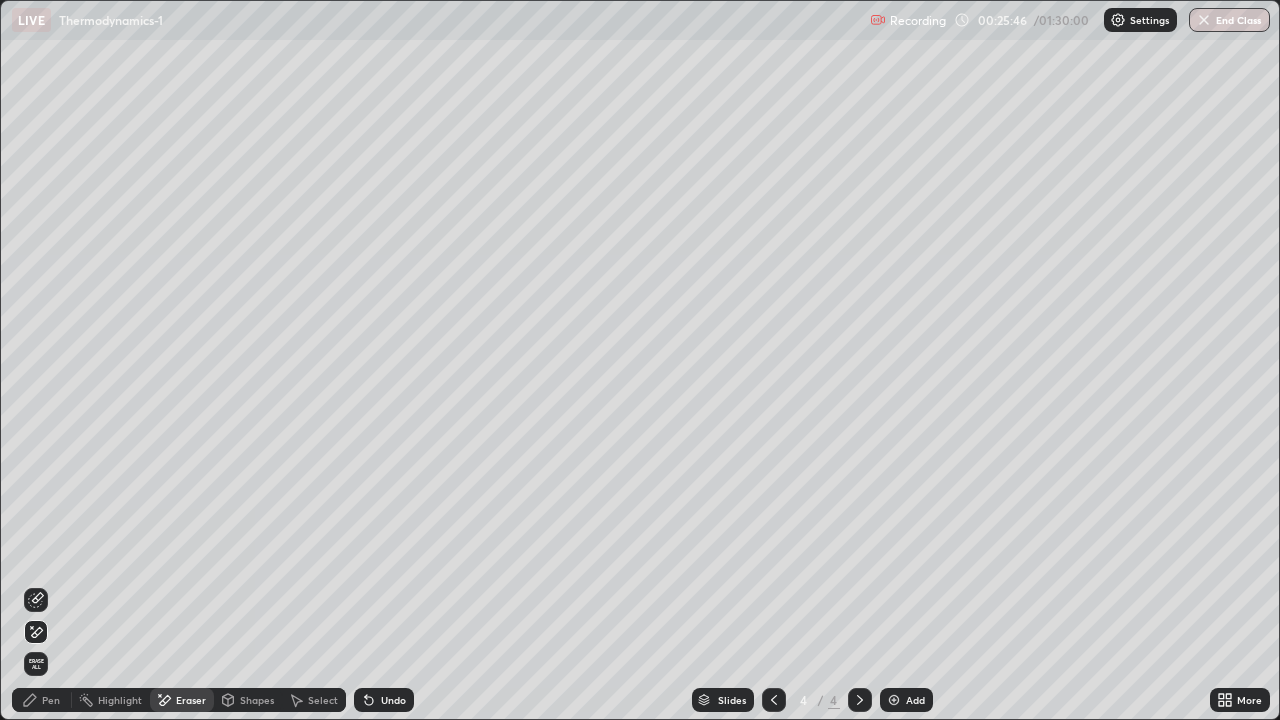 click on "Pen" at bounding box center (51, 700) 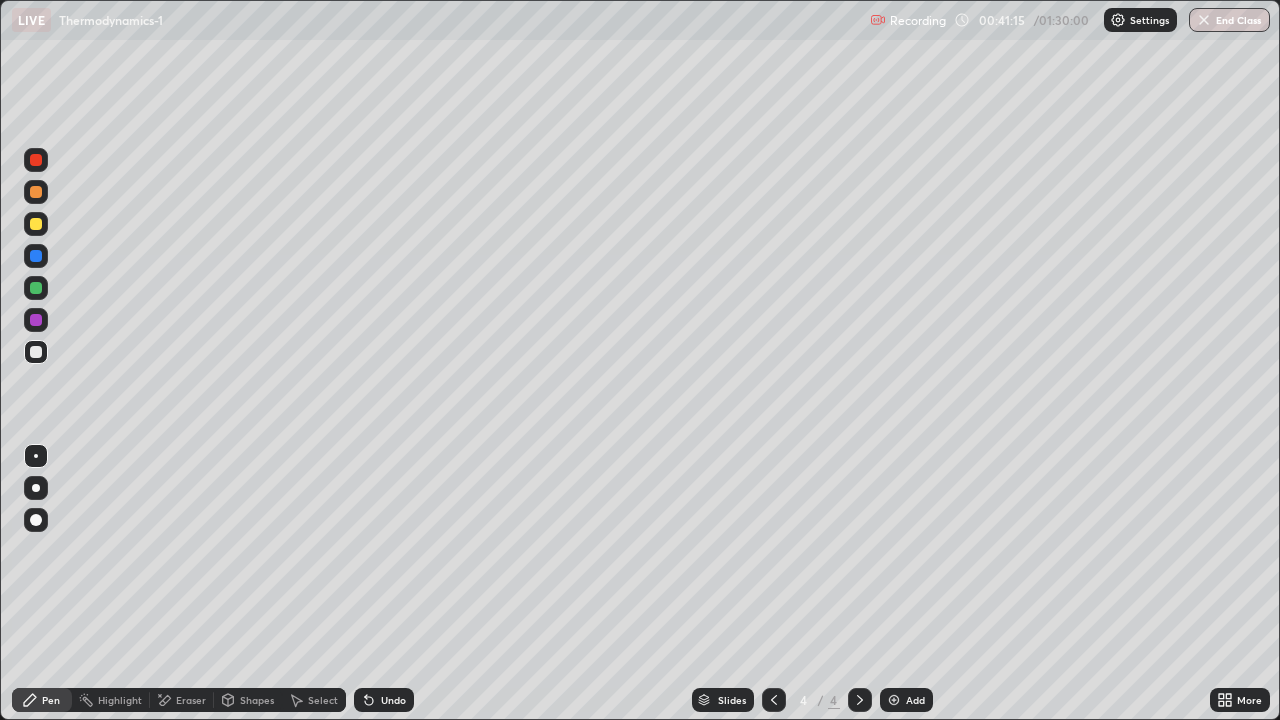 click on "Add" at bounding box center [906, 700] 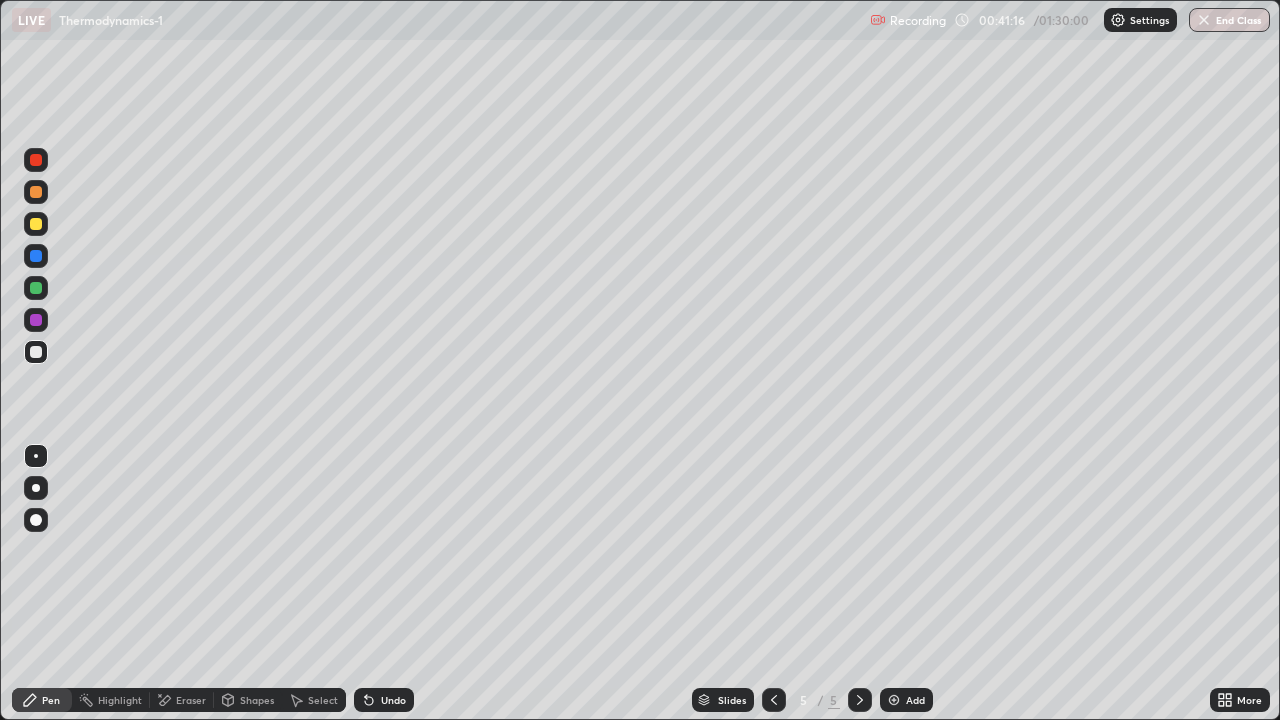 click on "Shapes" at bounding box center [257, 700] 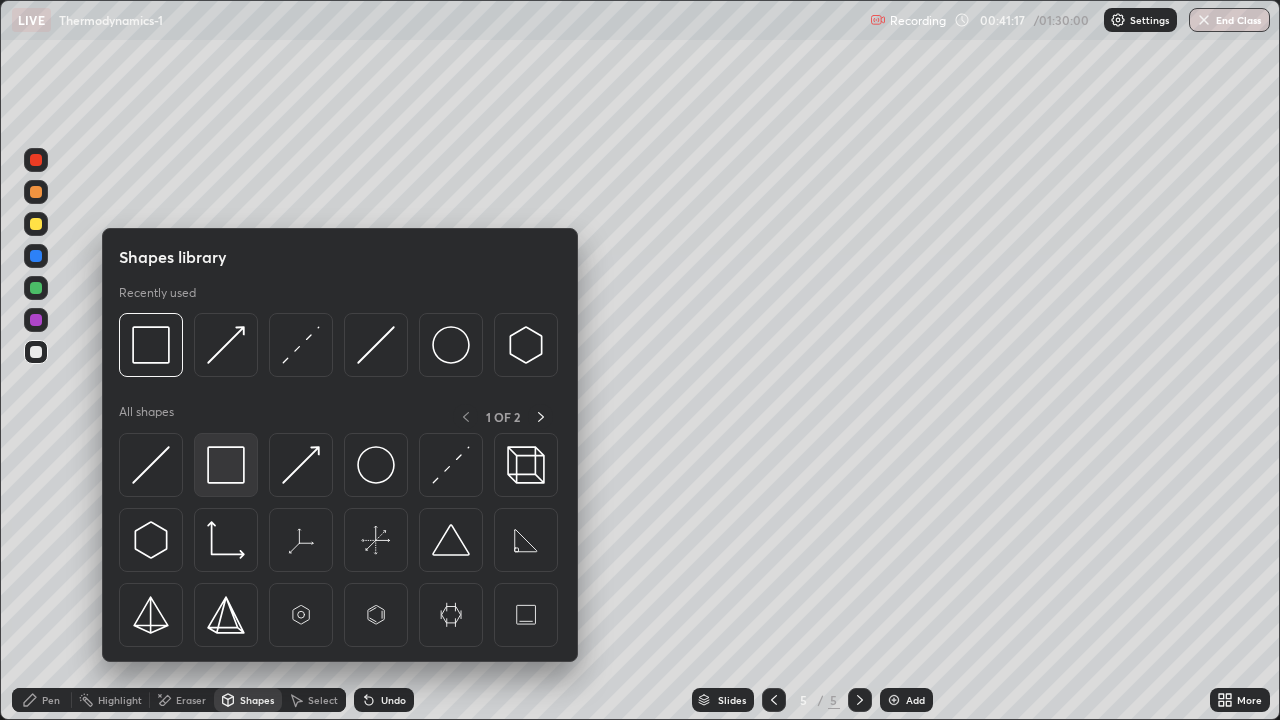 click at bounding box center [226, 465] 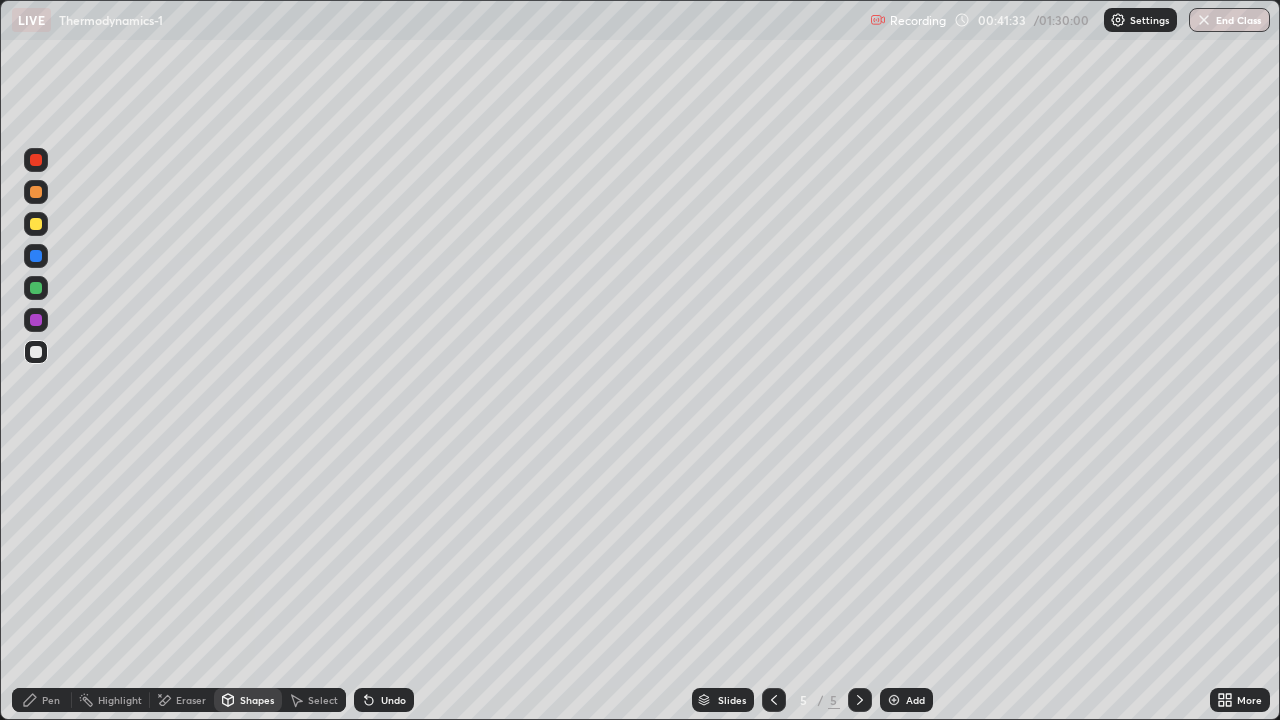 click on "Eraser" at bounding box center [182, 700] 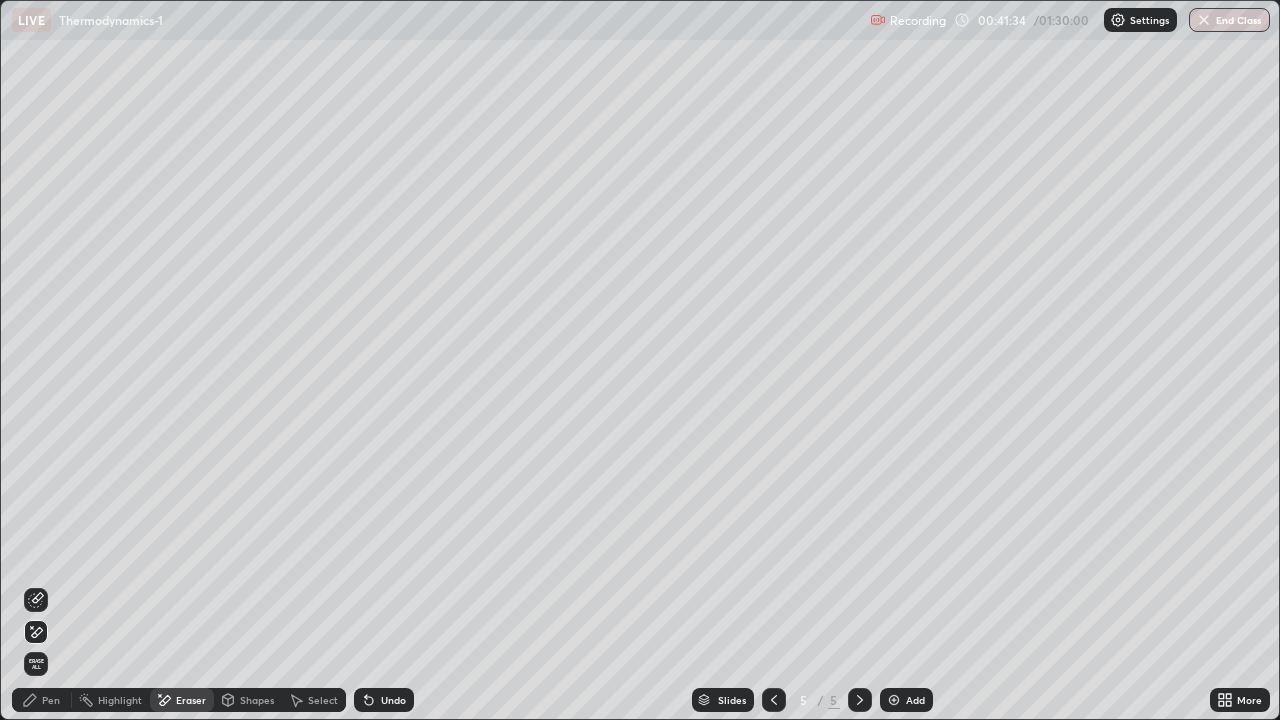 click 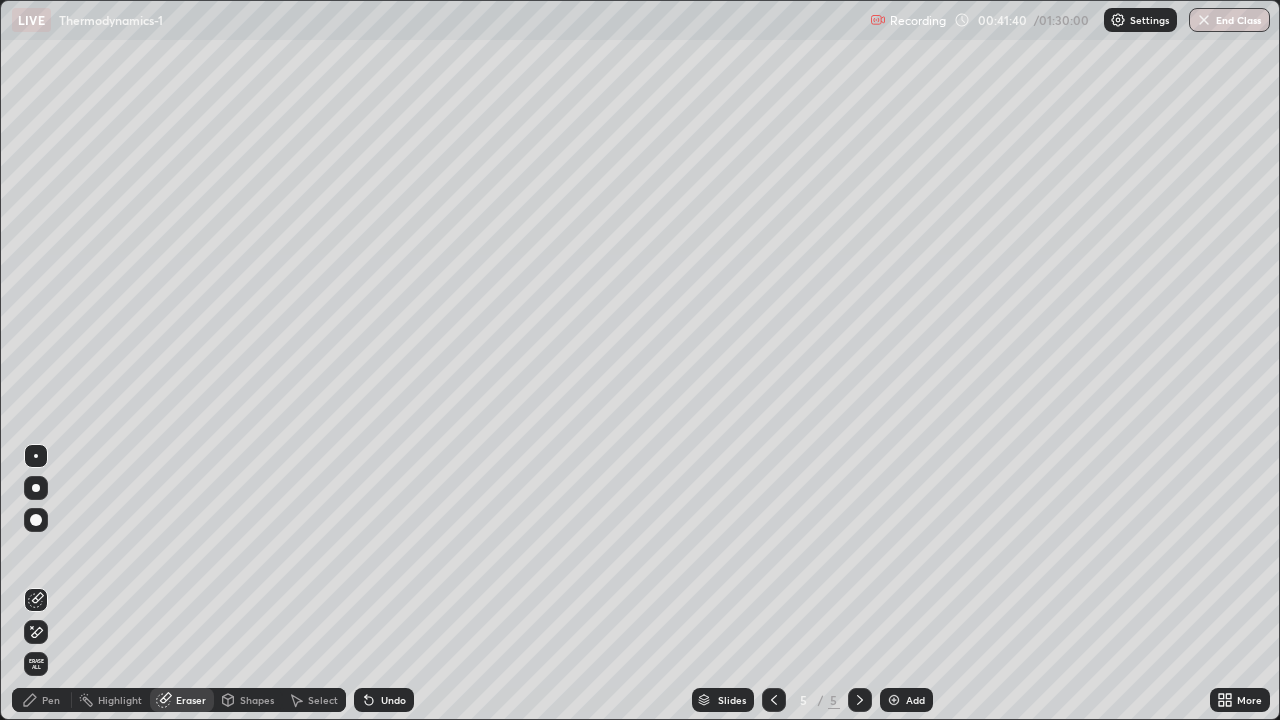 click on "Undo" at bounding box center (393, 700) 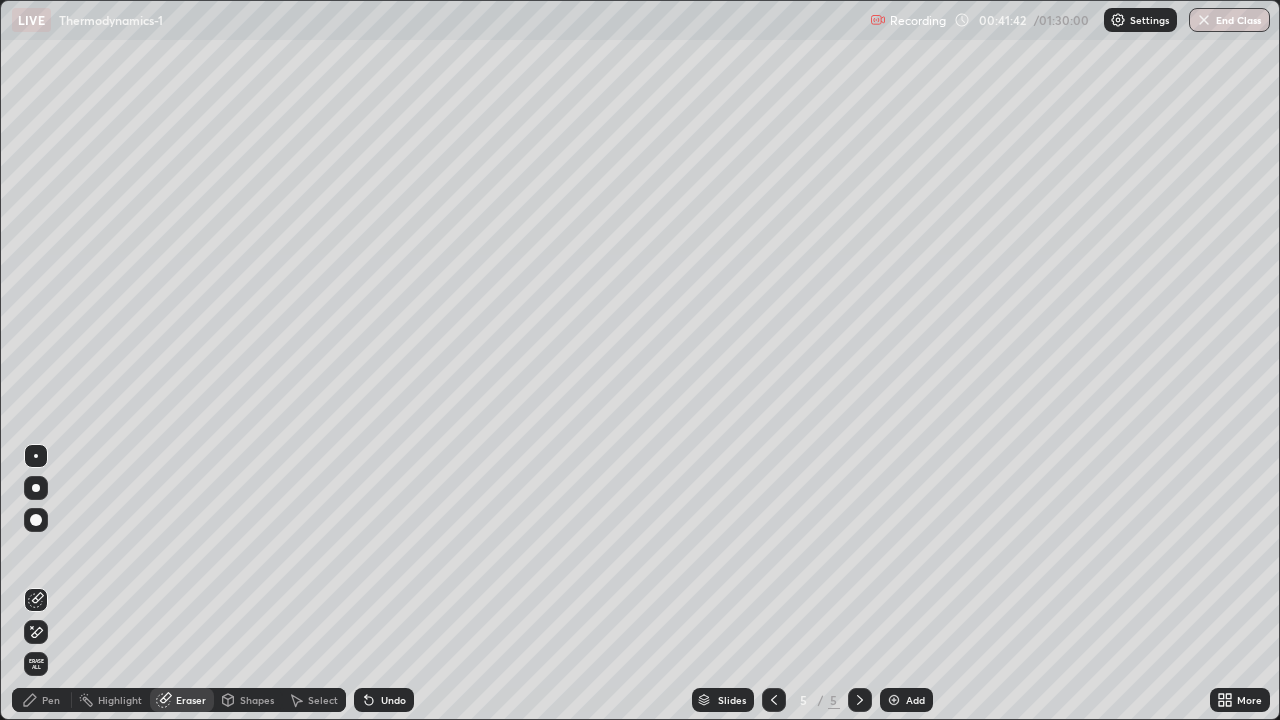 click on "Pen" at bounding box center [51, 700] 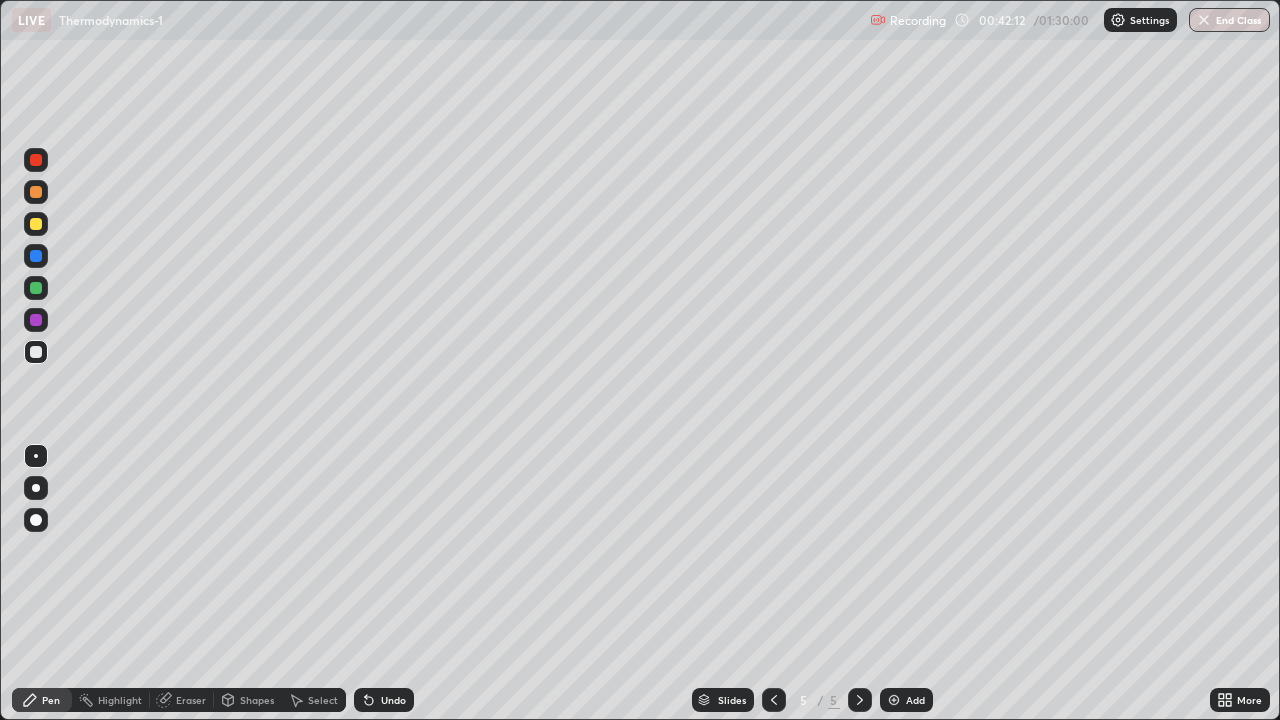 click at bounding box center [36, 160] 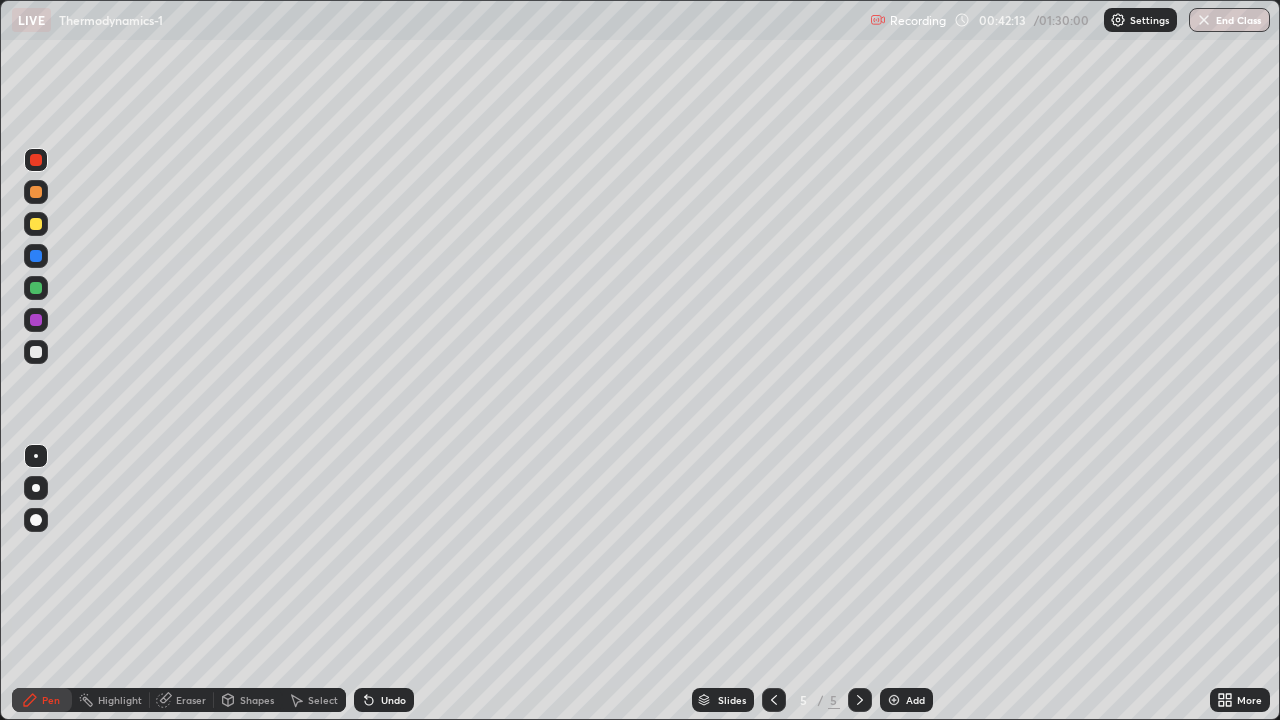 click on "Shapes" at bounding box center (248, 700) 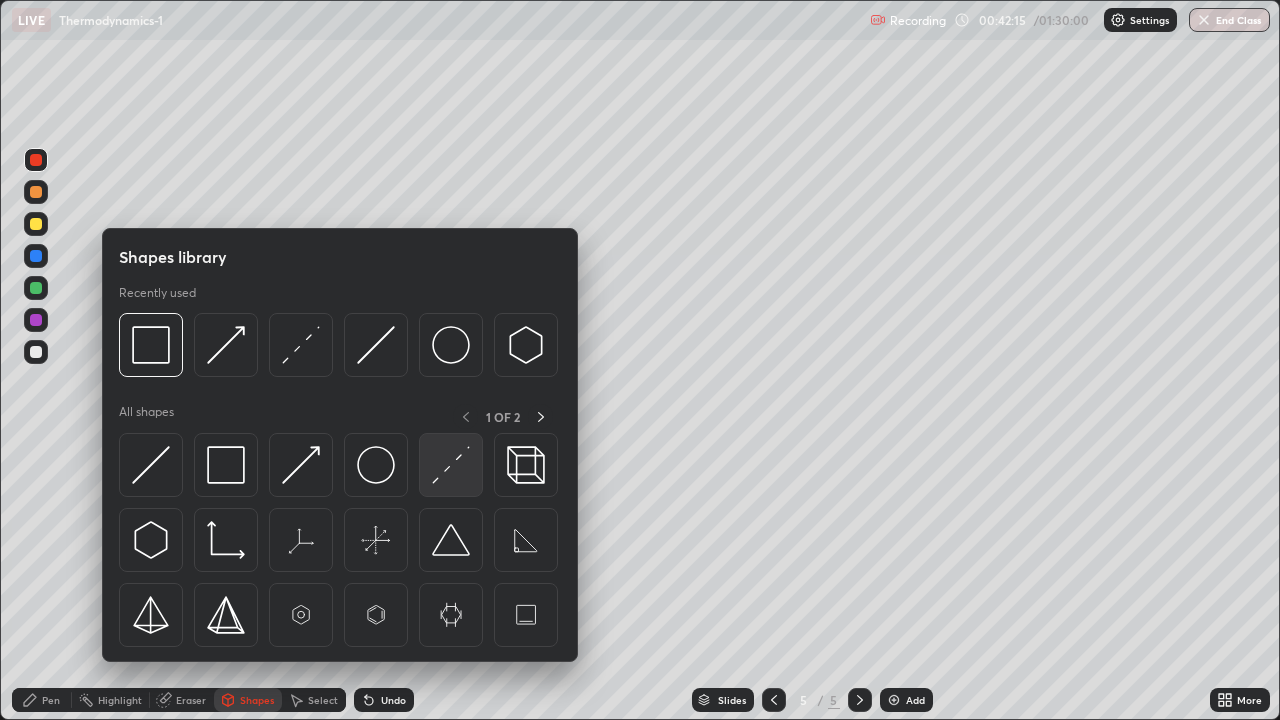 click at bounding box center (451, 465) 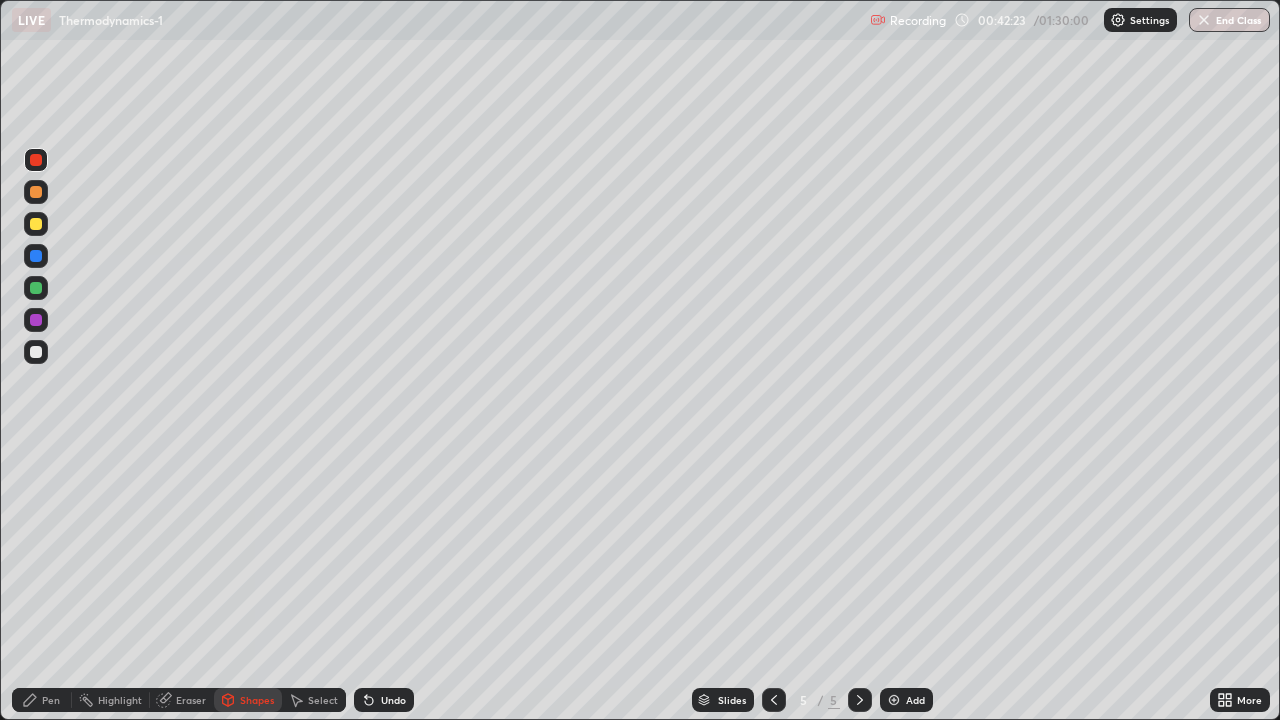 click 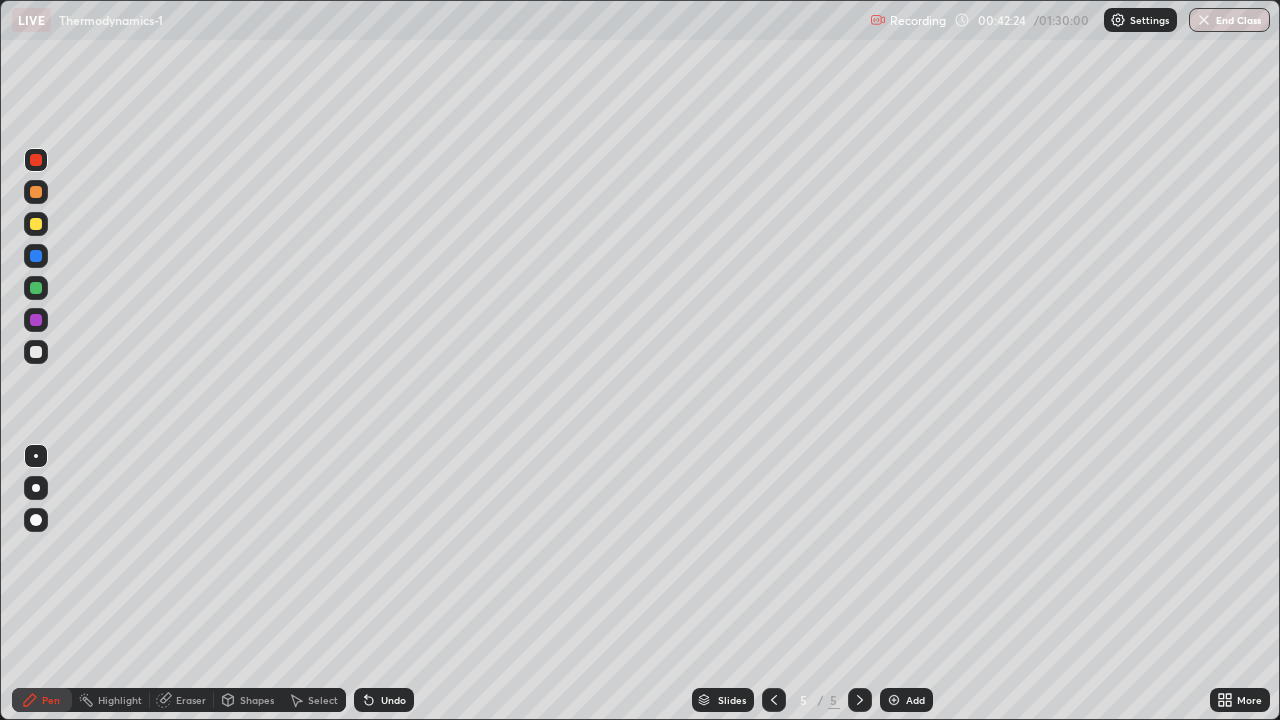 click at bounding box center (36, 192) 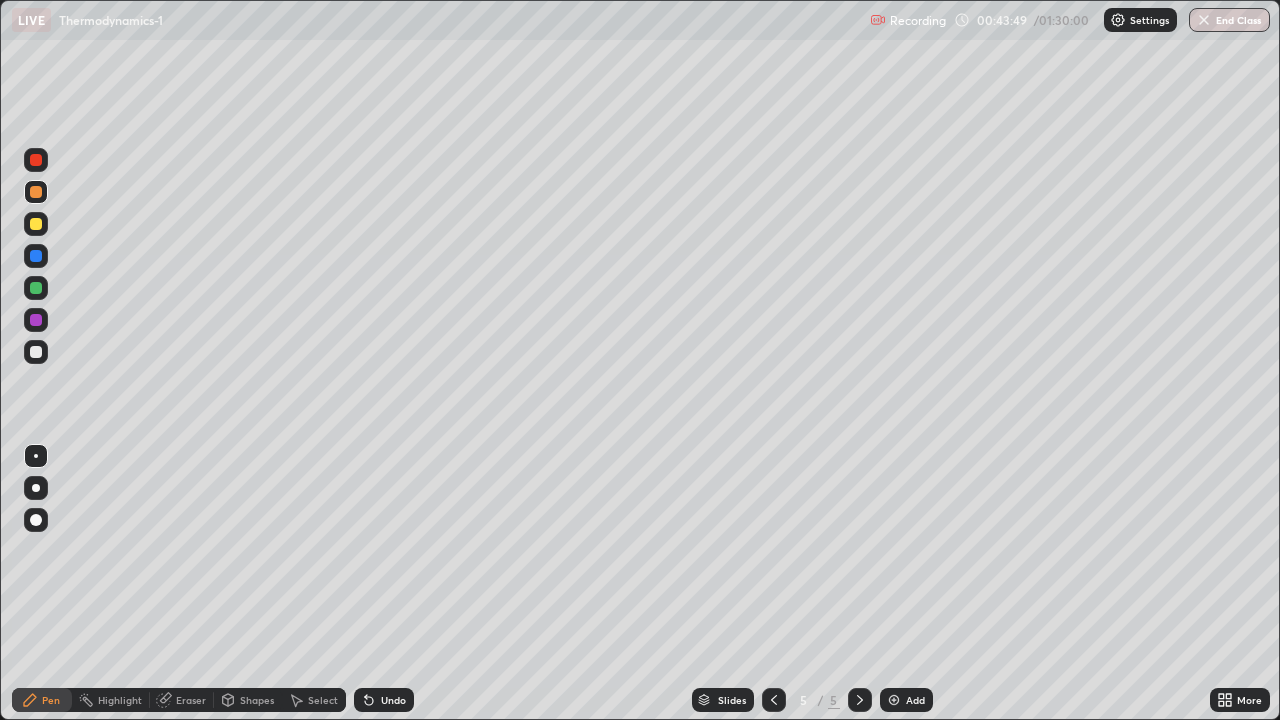 click 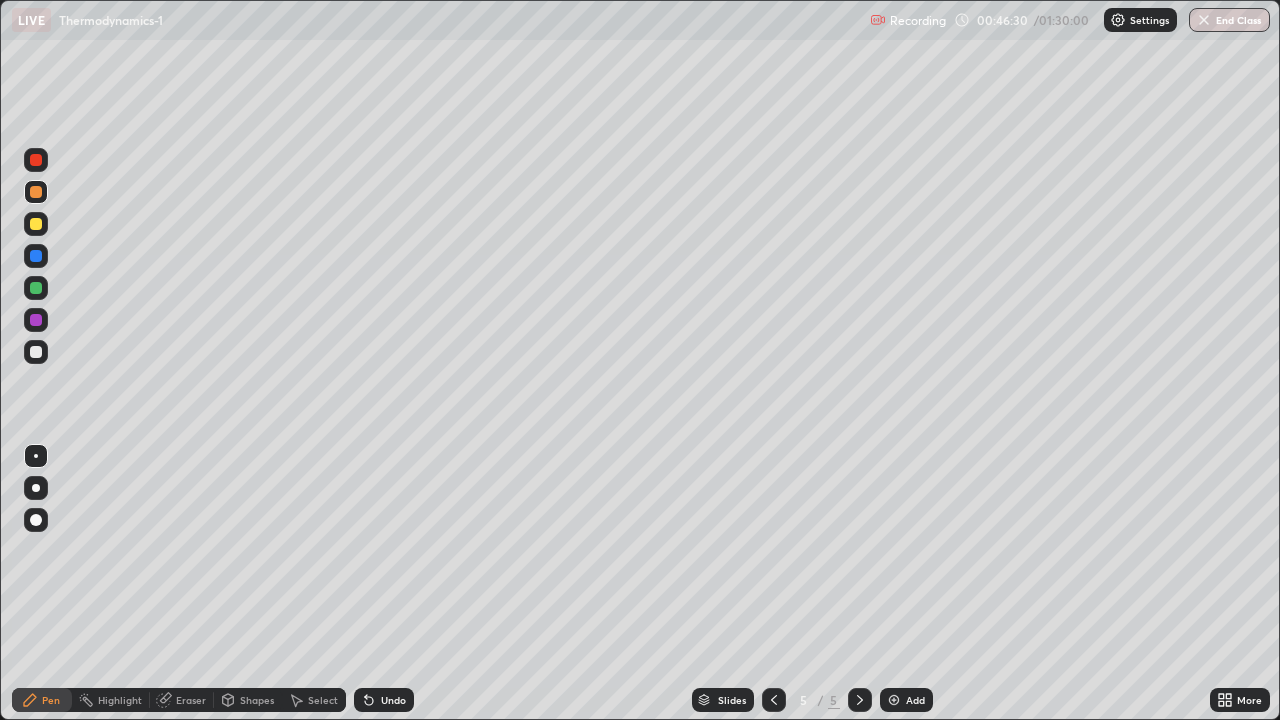 click on "Undo" at bounding box center [384, 700] 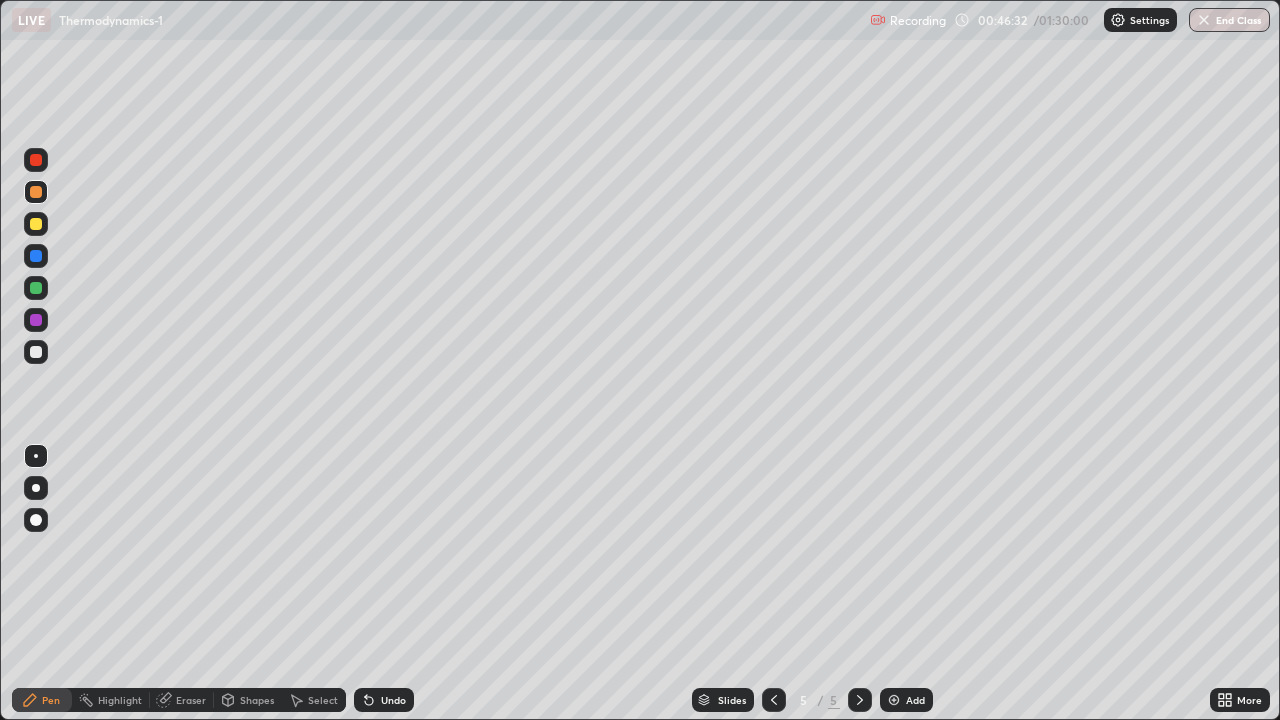 click on "Undo" at bounding box center [393, 700] 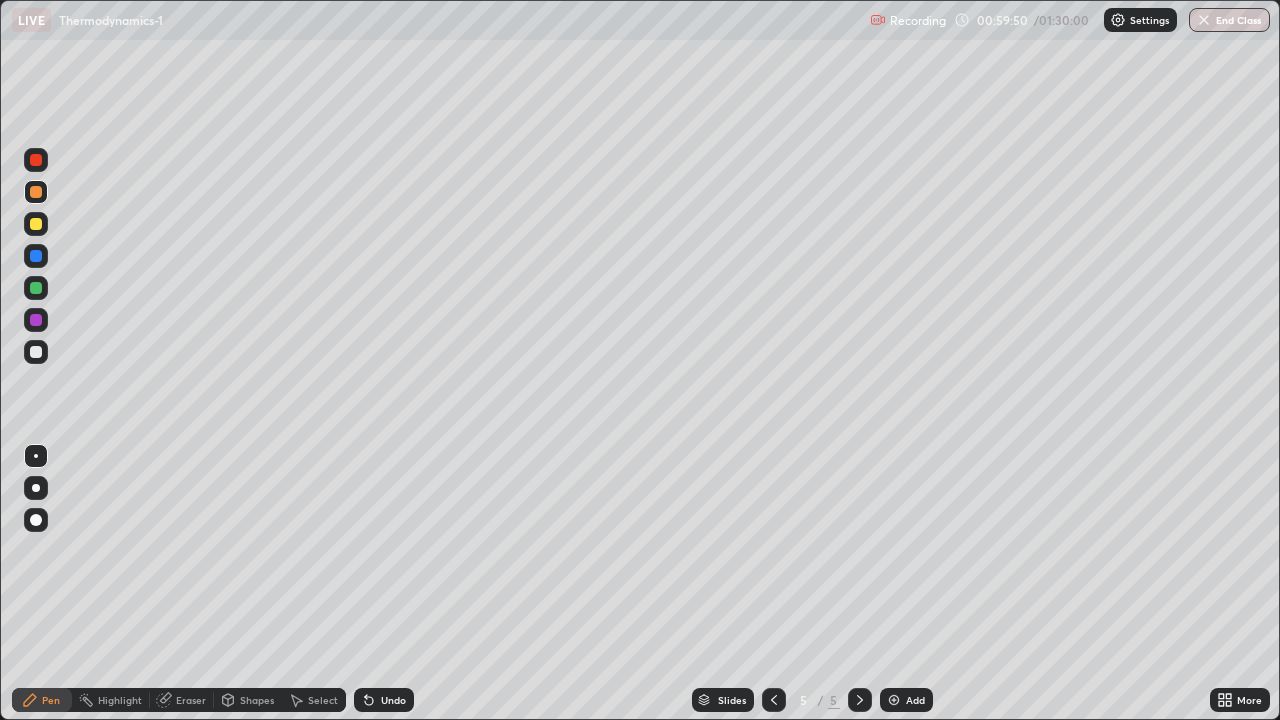 click on "Undo" at bounding box center [393, 700] 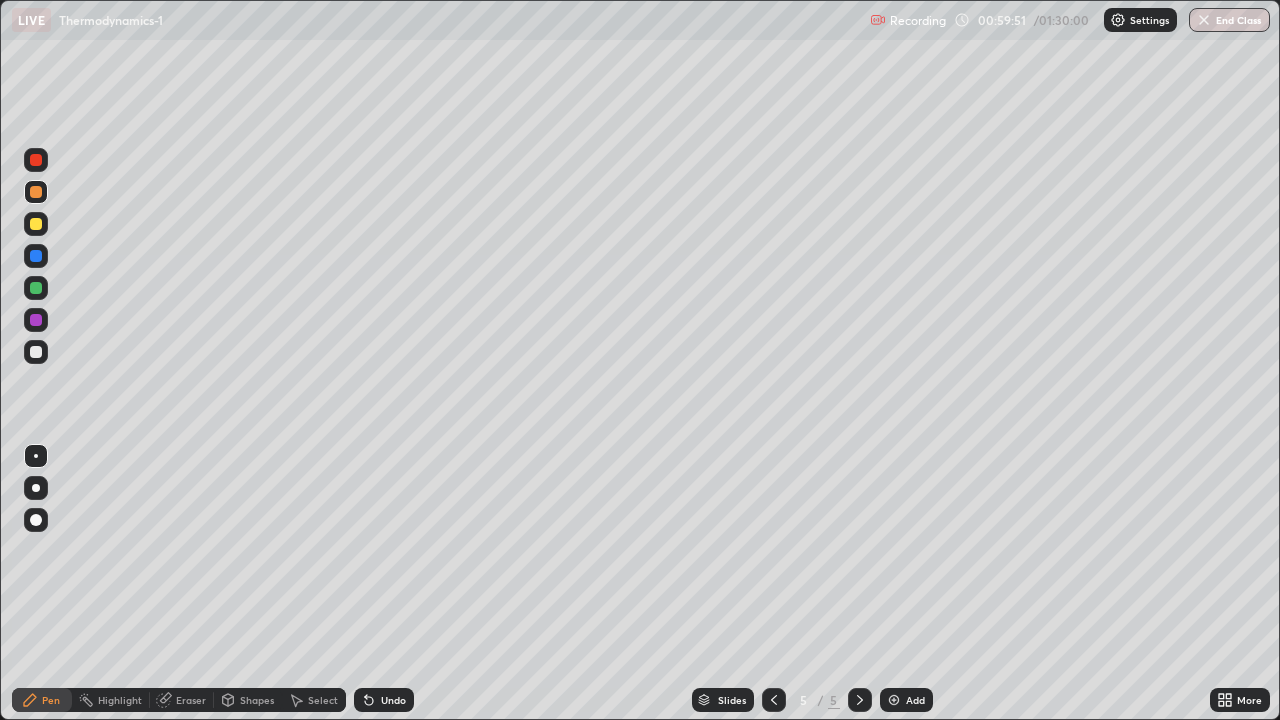 click on "Undo" at bounding box center [384, 700] 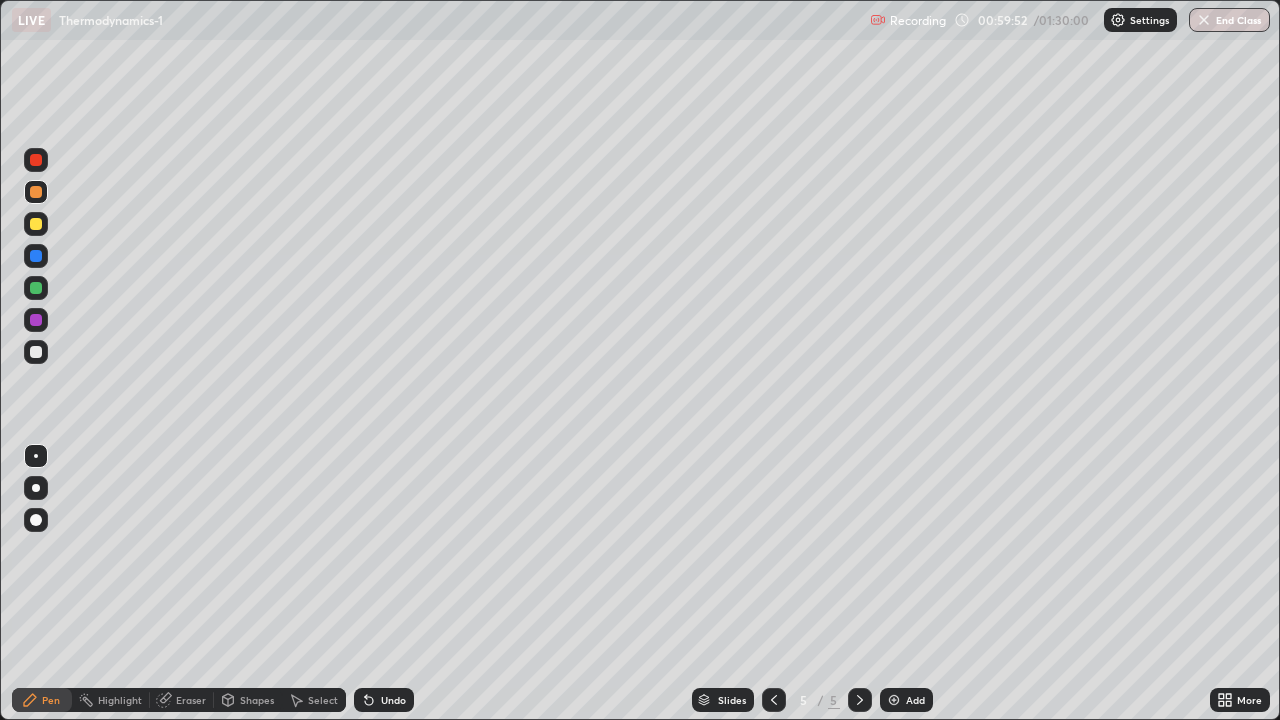 click on "Undo" at bounding box center (384, 700) 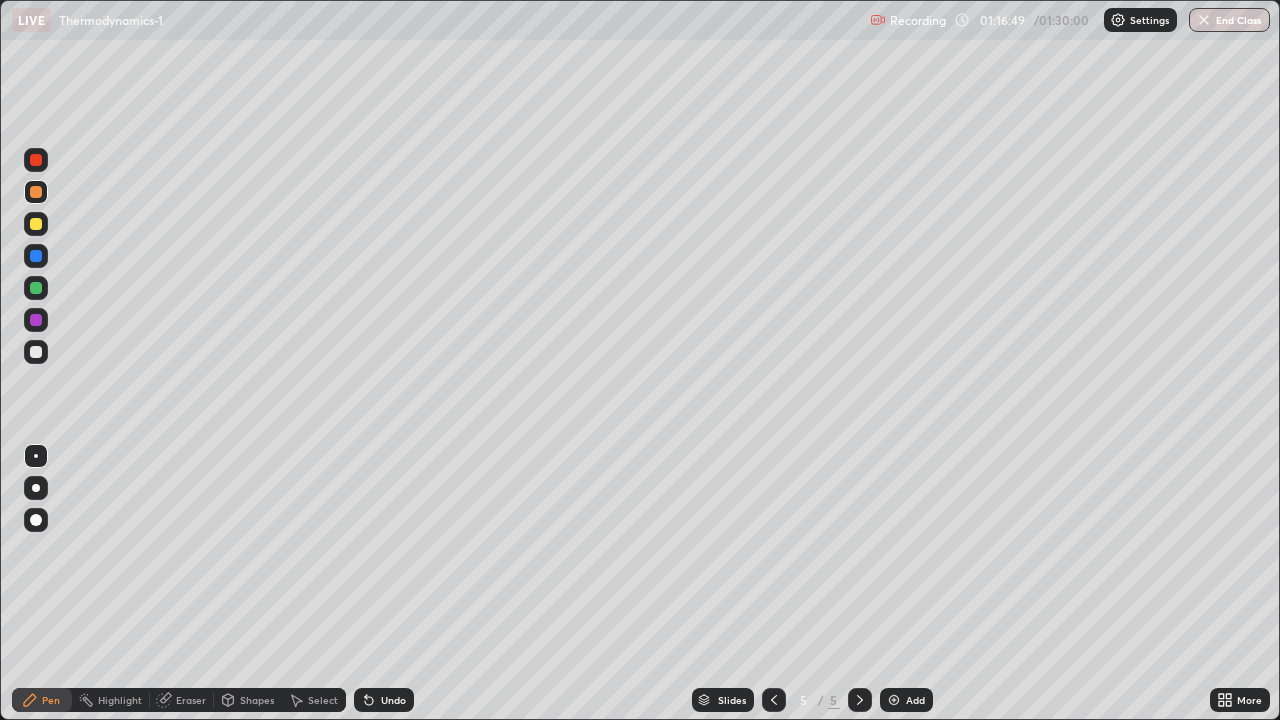 click on "Add" at bounding box center [915, 700] 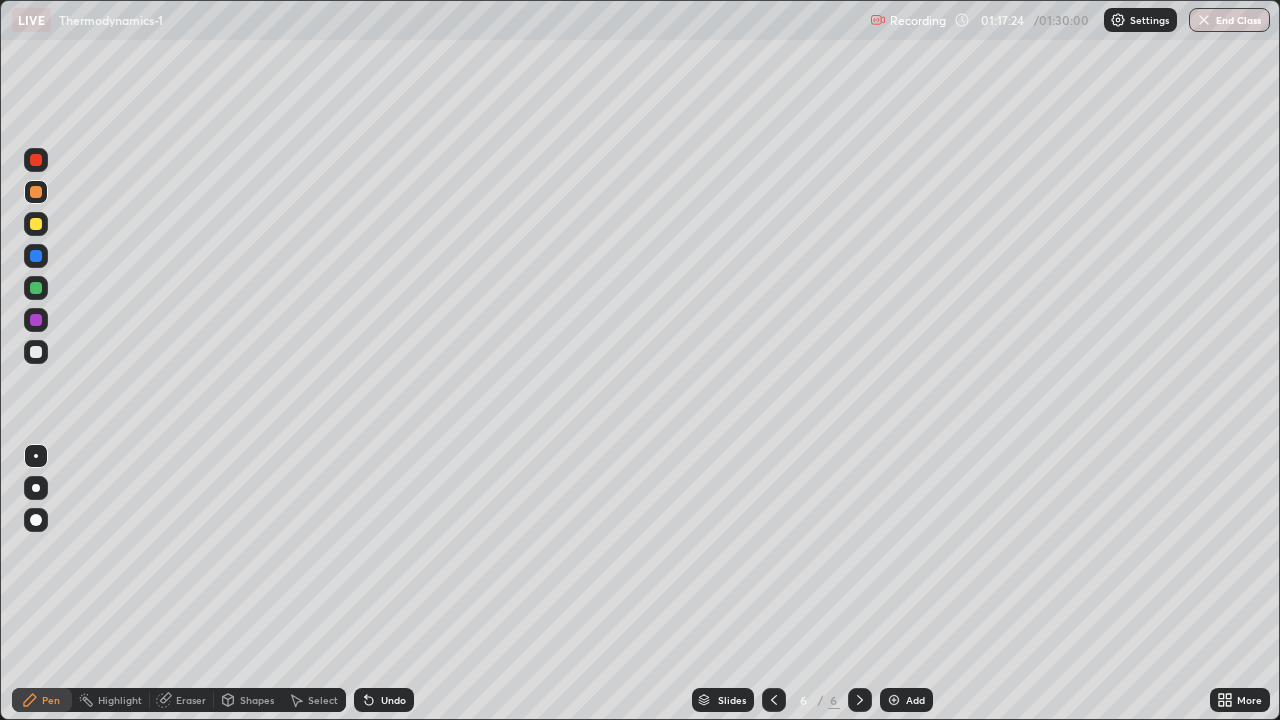 click at bounding box center [36, 352] 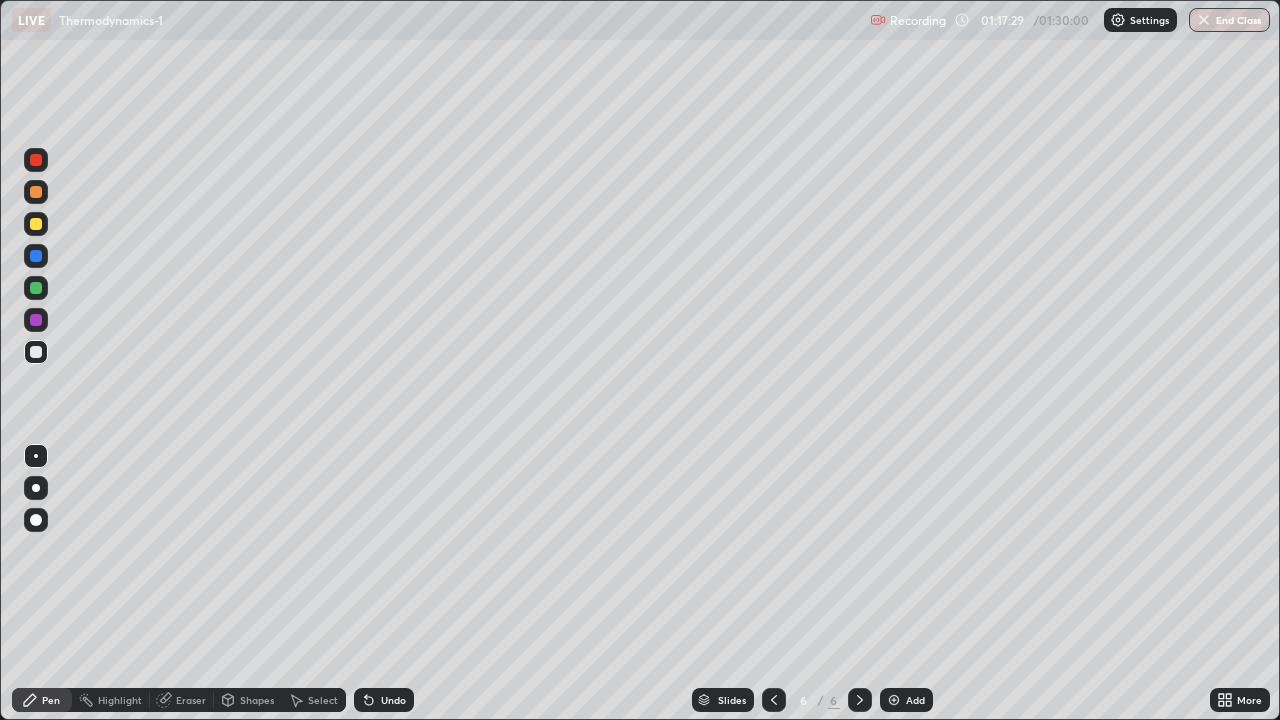 click on "Shapes" at bounding box center [257, 700] 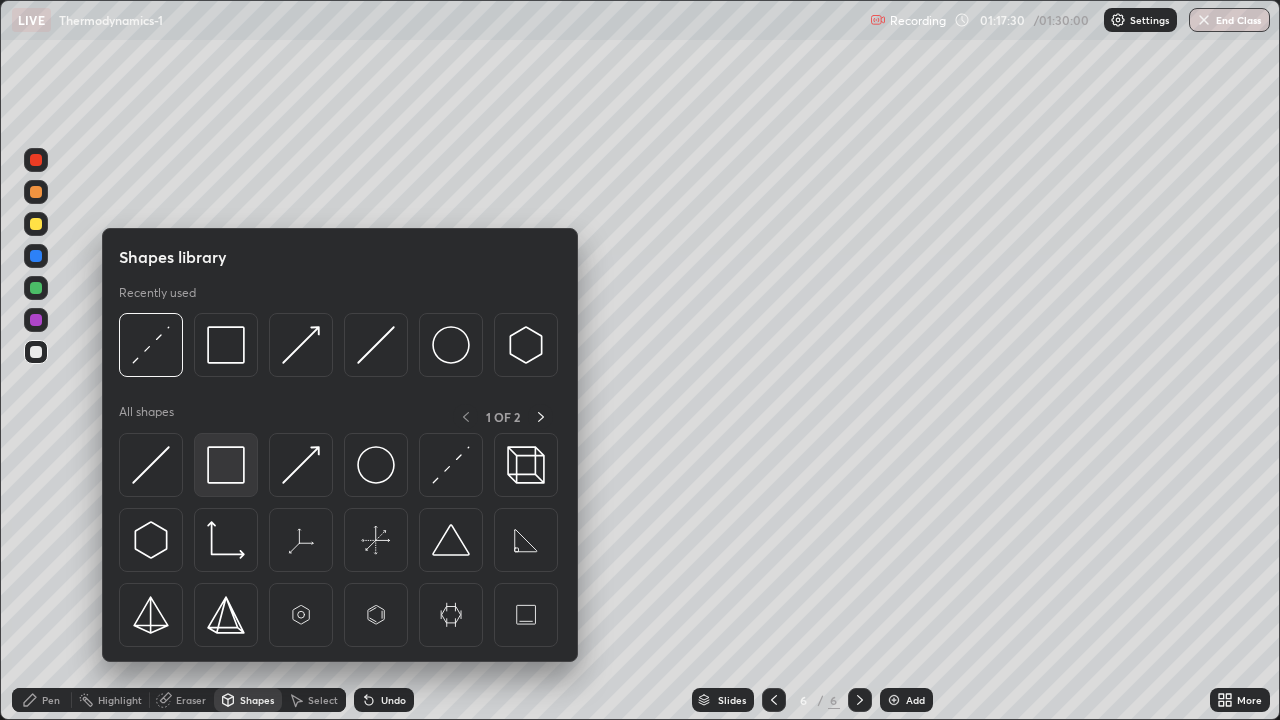 click at bounding box center (226, 465) 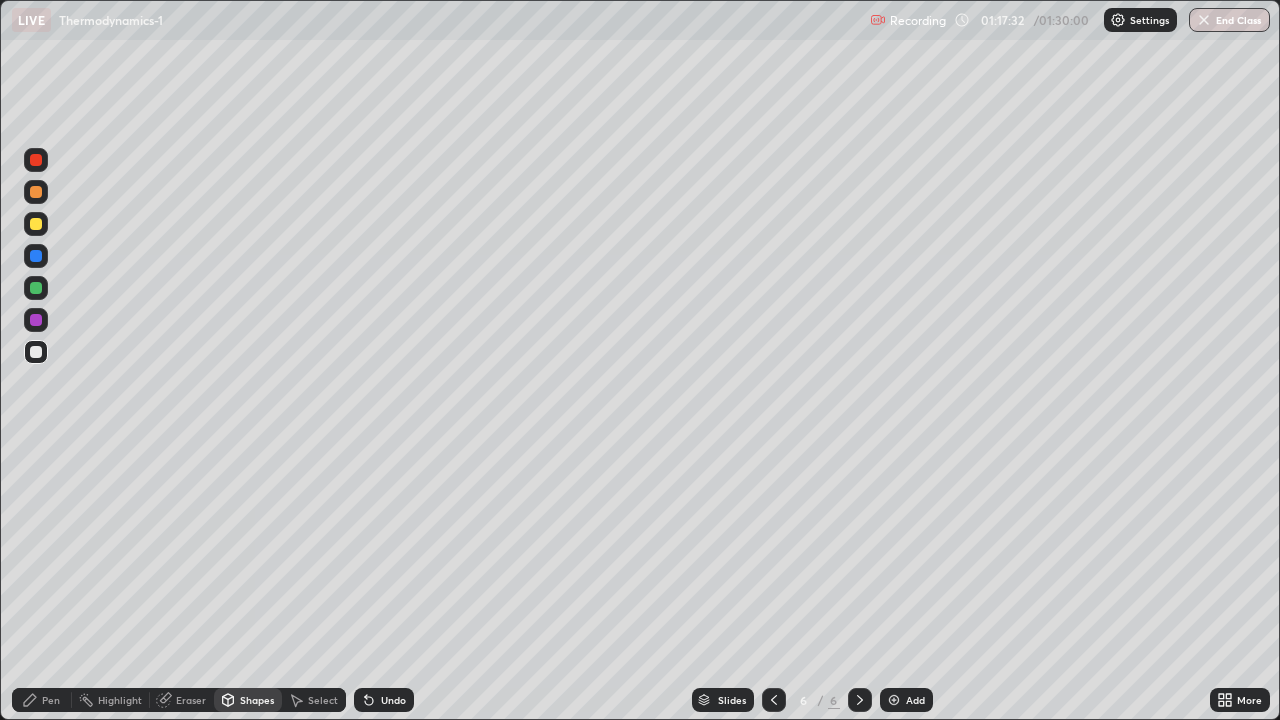 click on "Shapes" at bounding box center [248, 700] 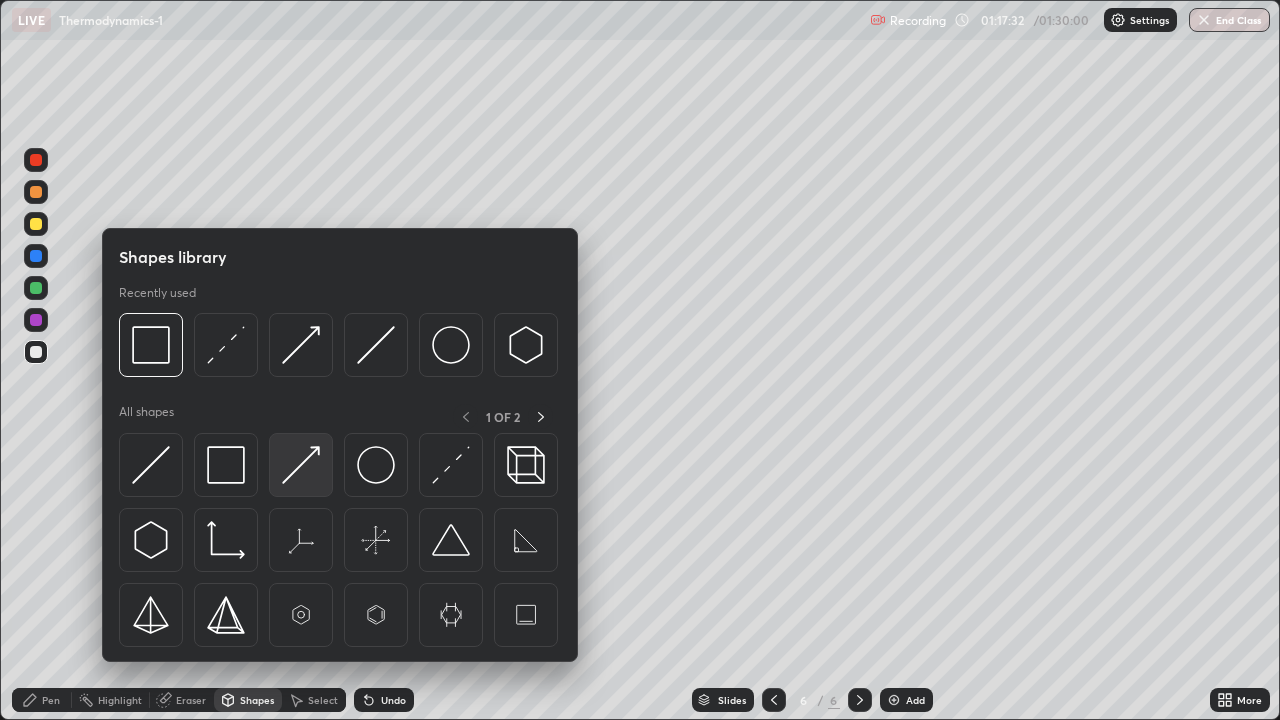 click at bounding box center [301, 465] 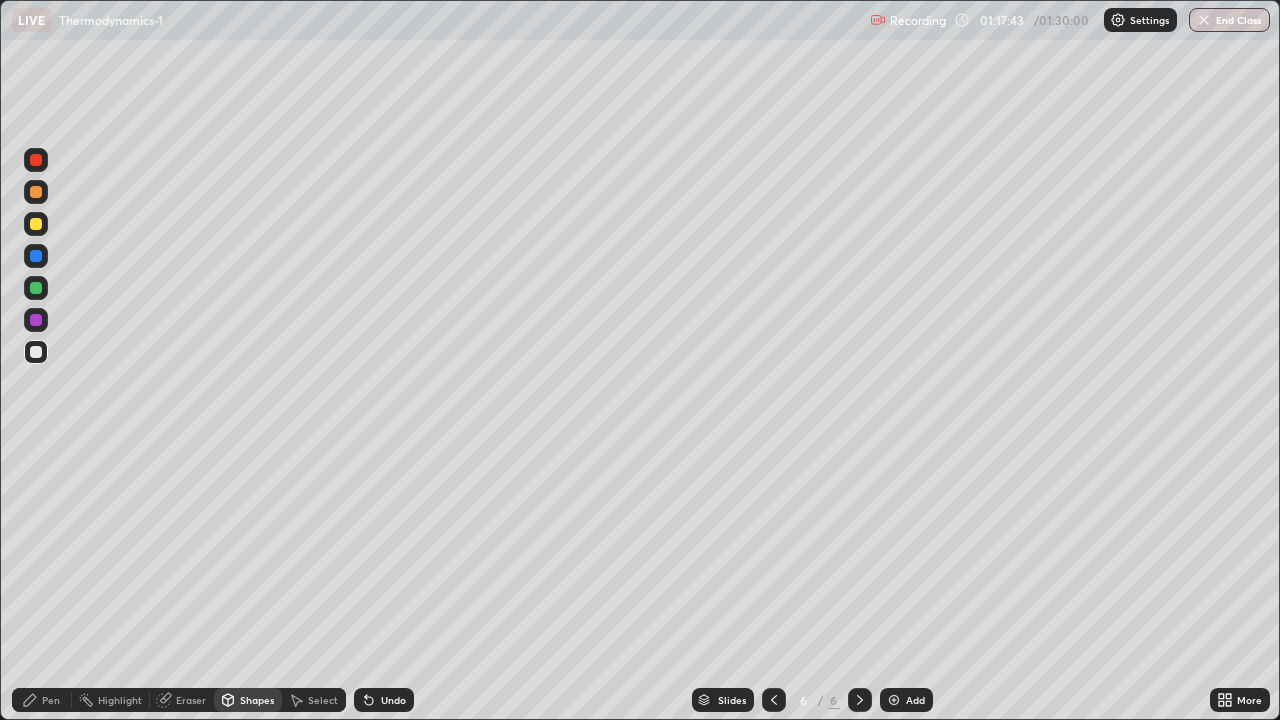 click on "Pen" at bounding box center [51, 700] 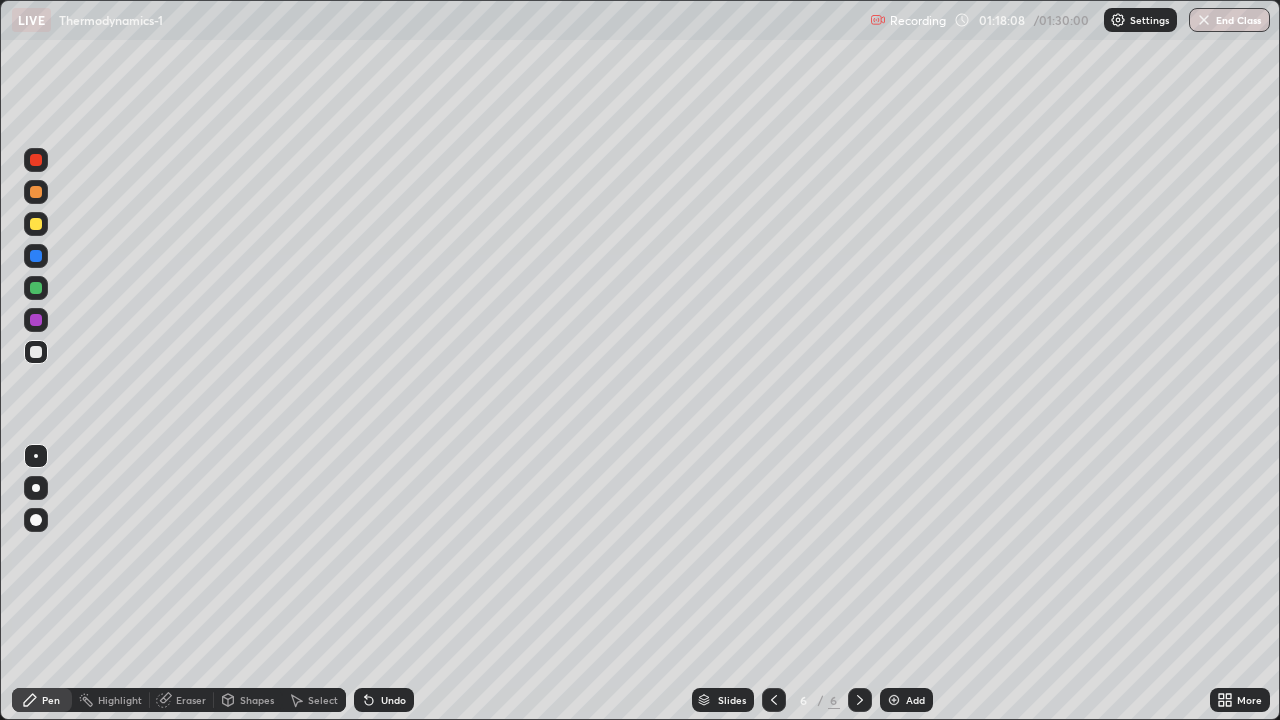 click on "Eraser" at bounding box center [191, 700] 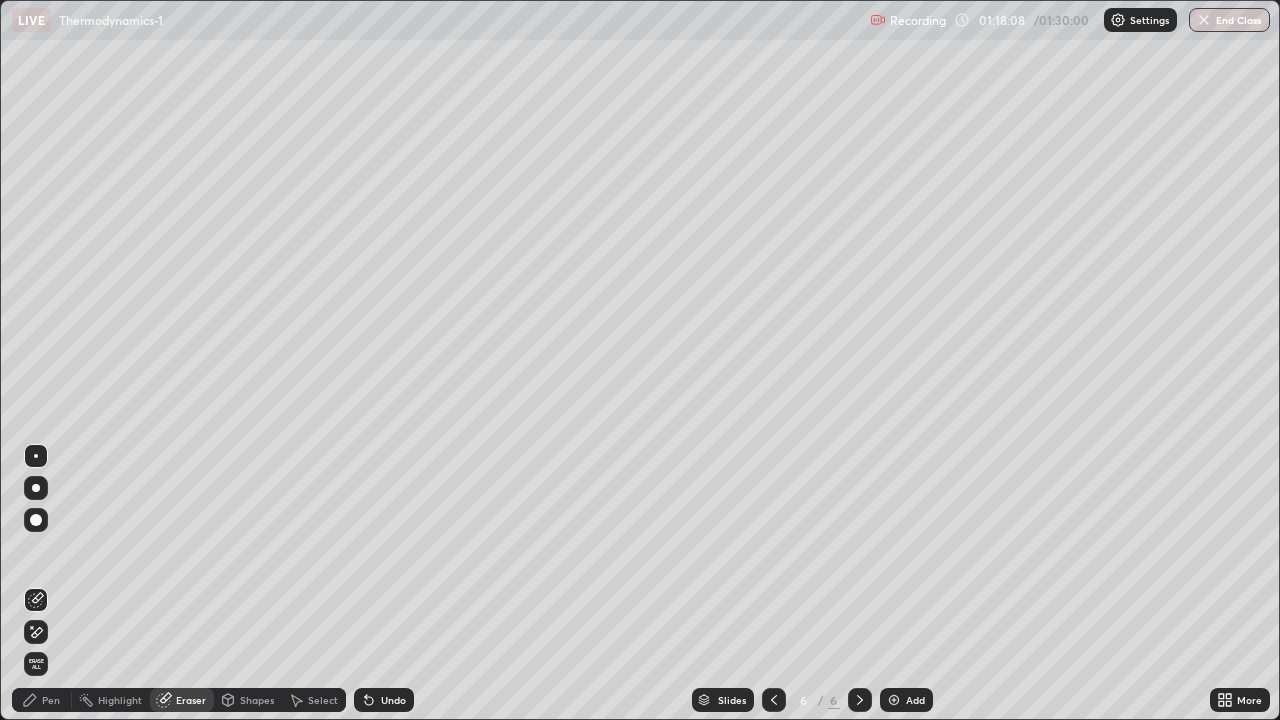 click at bounding box center (36, 632) 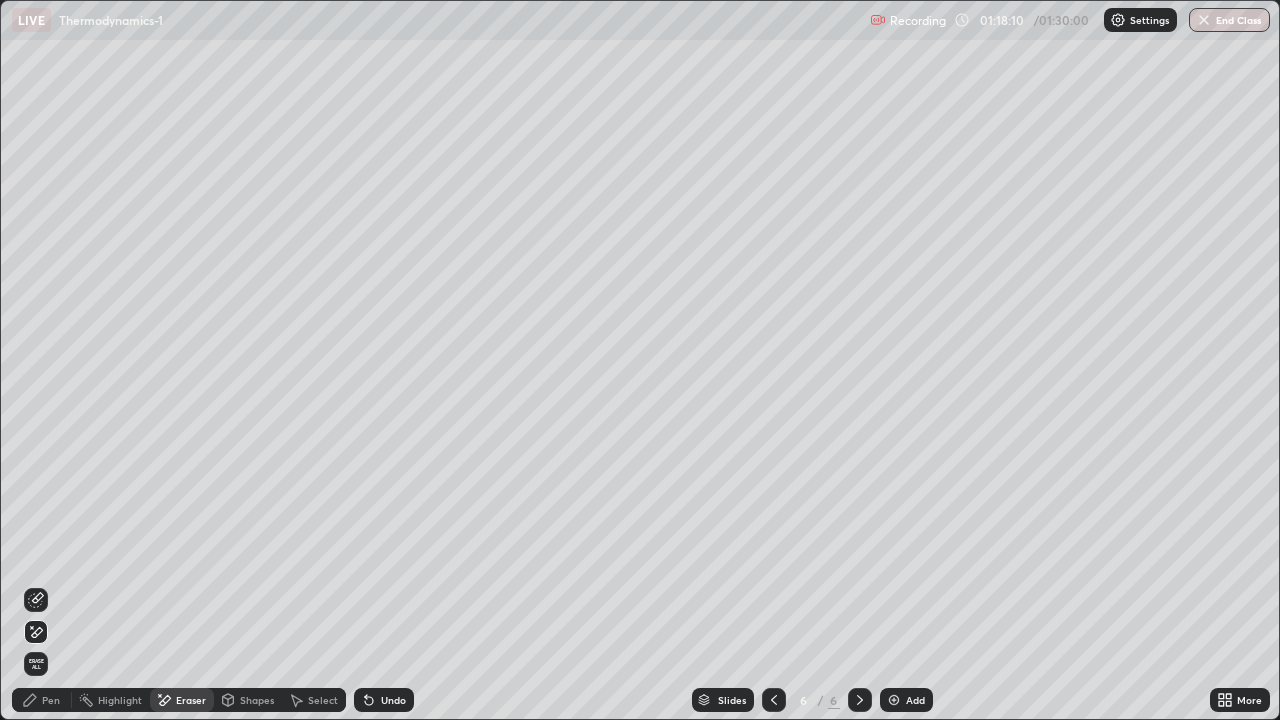 click on "Pen" at bounding box center (42, 700) 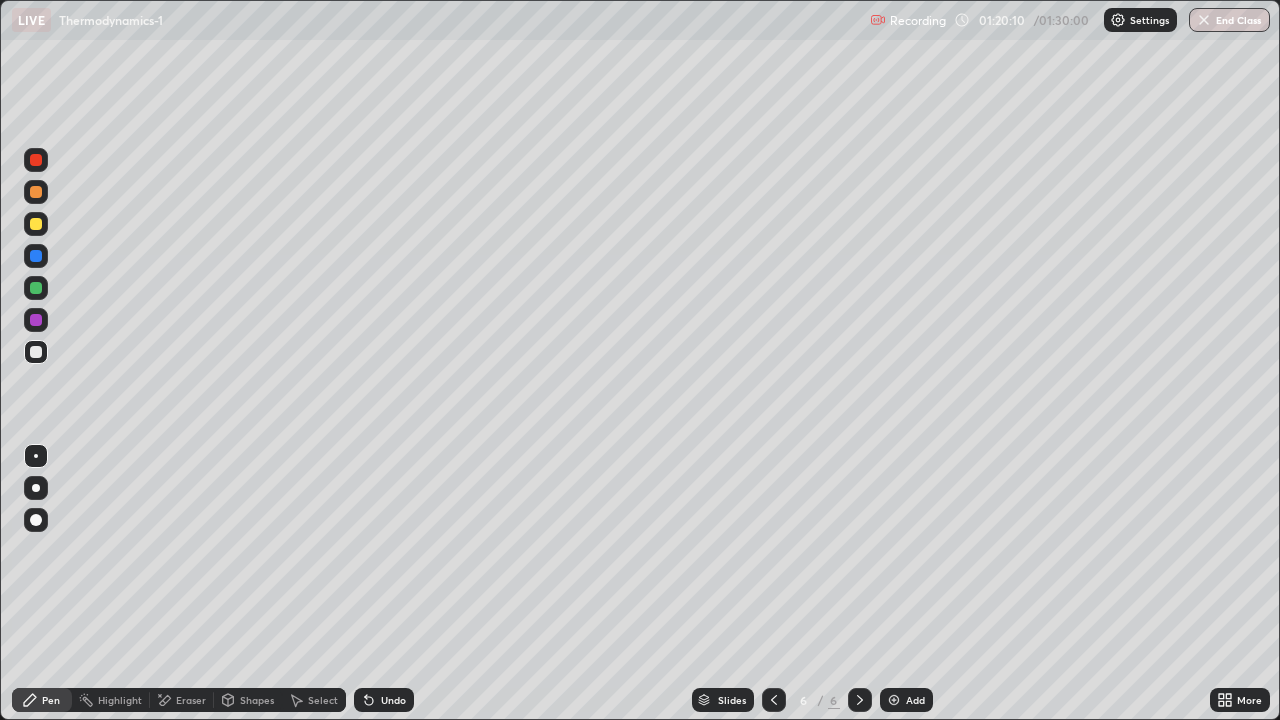 click on "Undo" at bounding box center (393, 700) 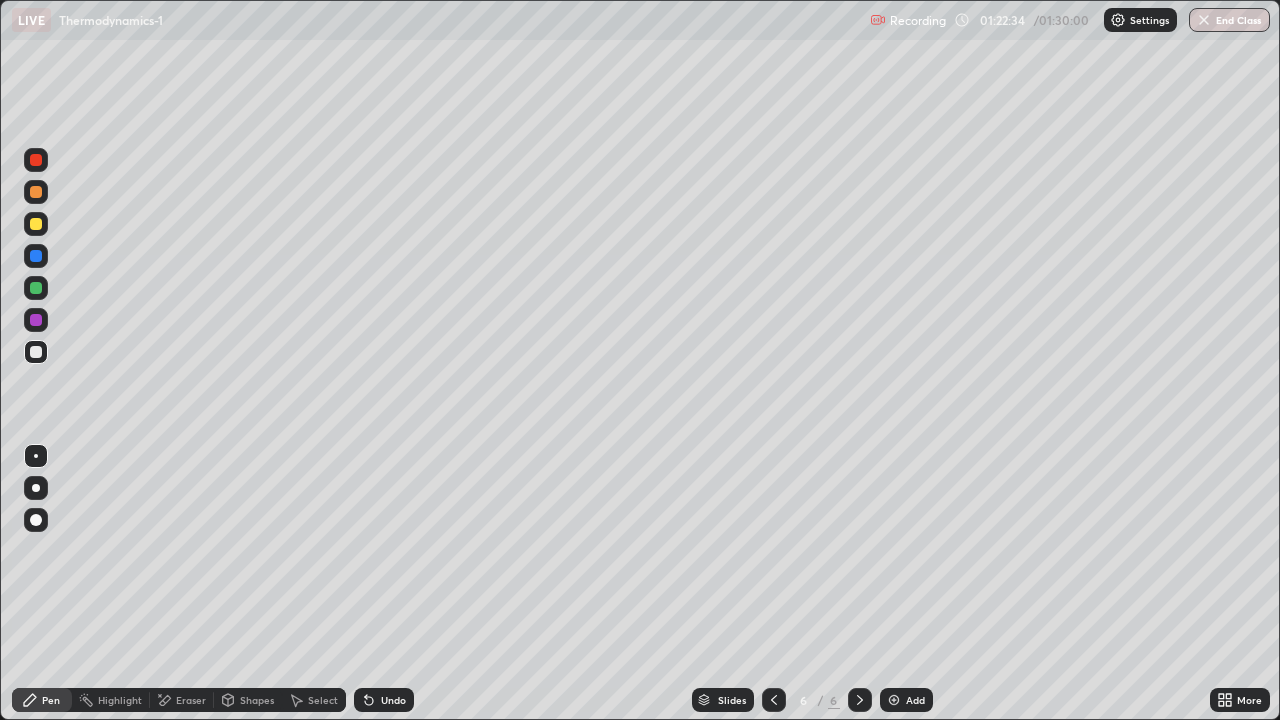 click on "End Class" at bounding box center (1229, 20) 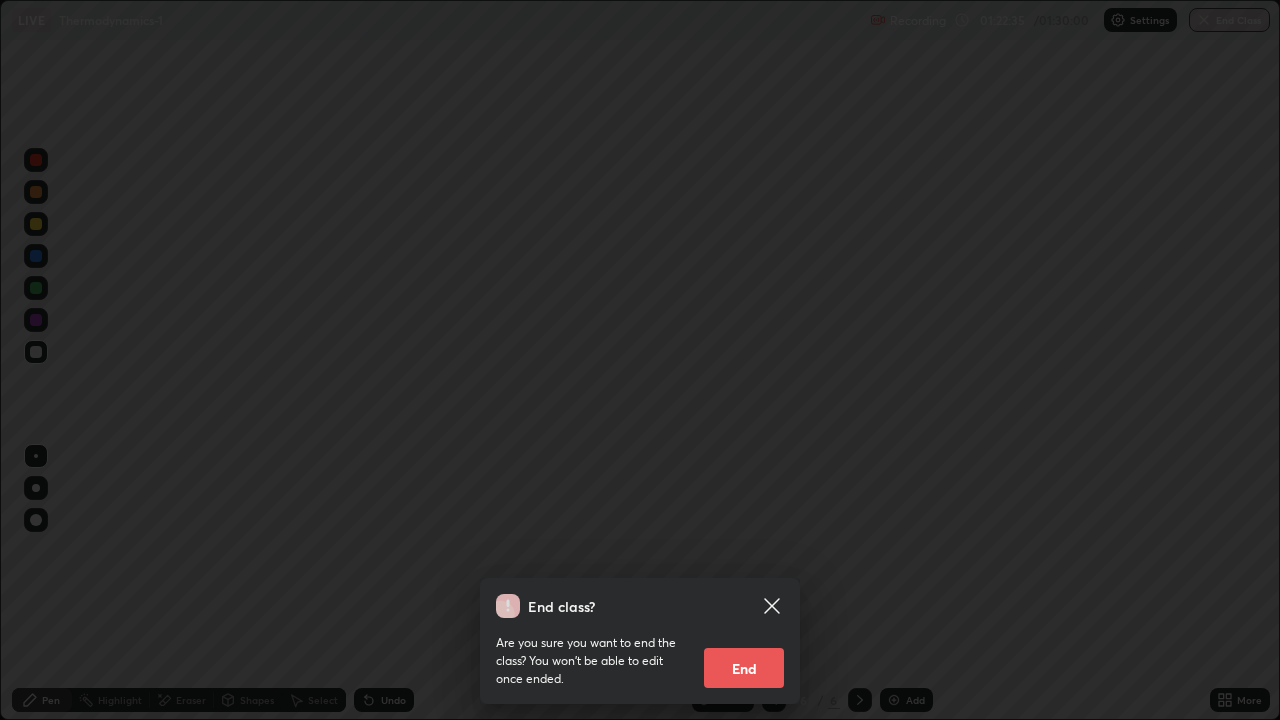 click on "End" at bounding box center (744, 668) 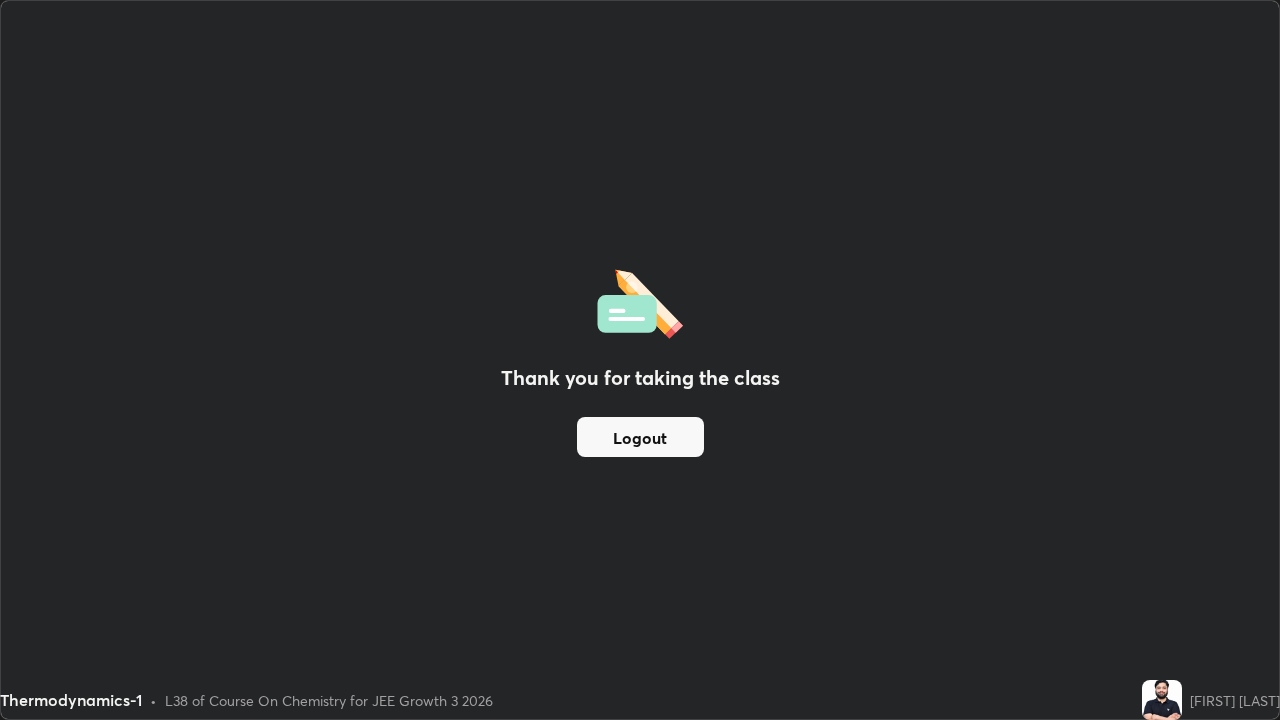 click on "Logout" at bounding box center [640, 437] 